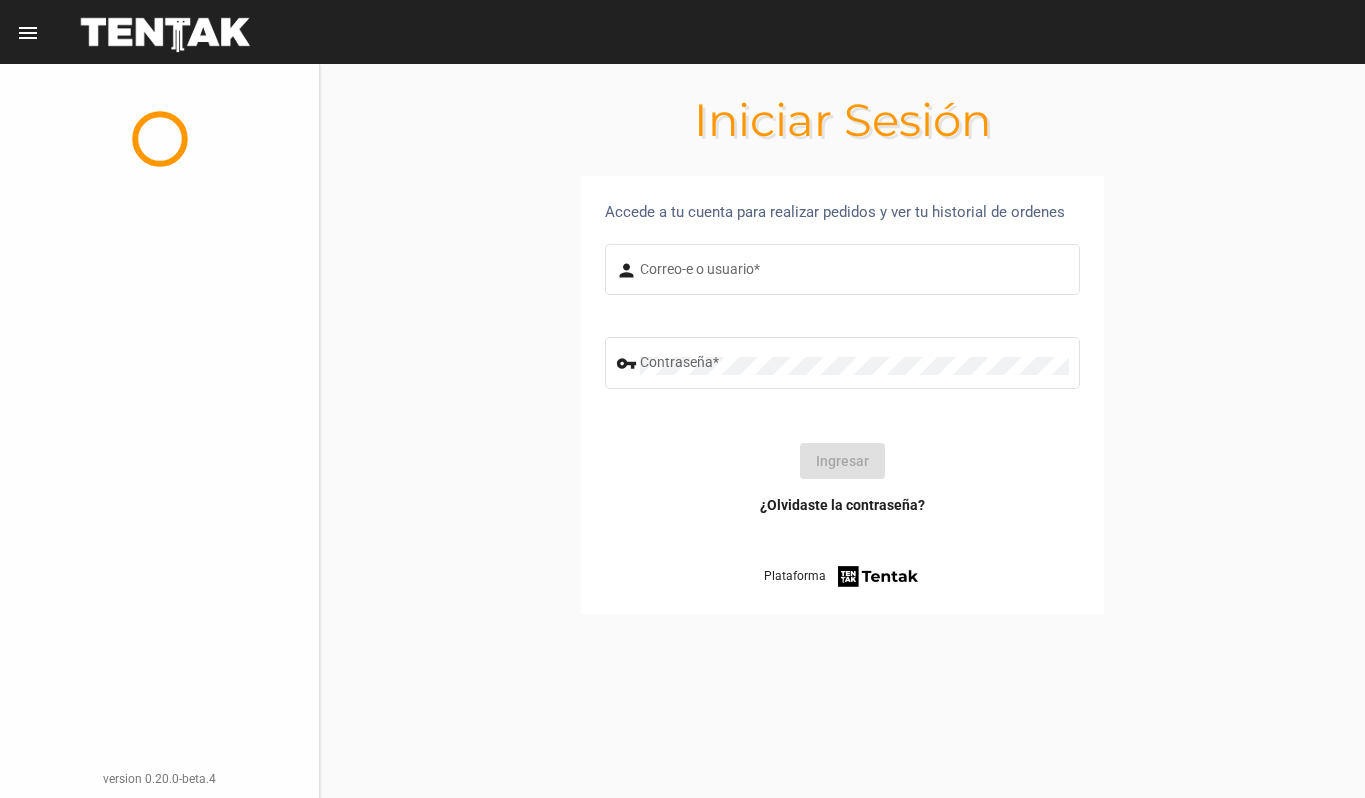 scroll, scrollTop: 0, scrollLeft: 0, axis: both 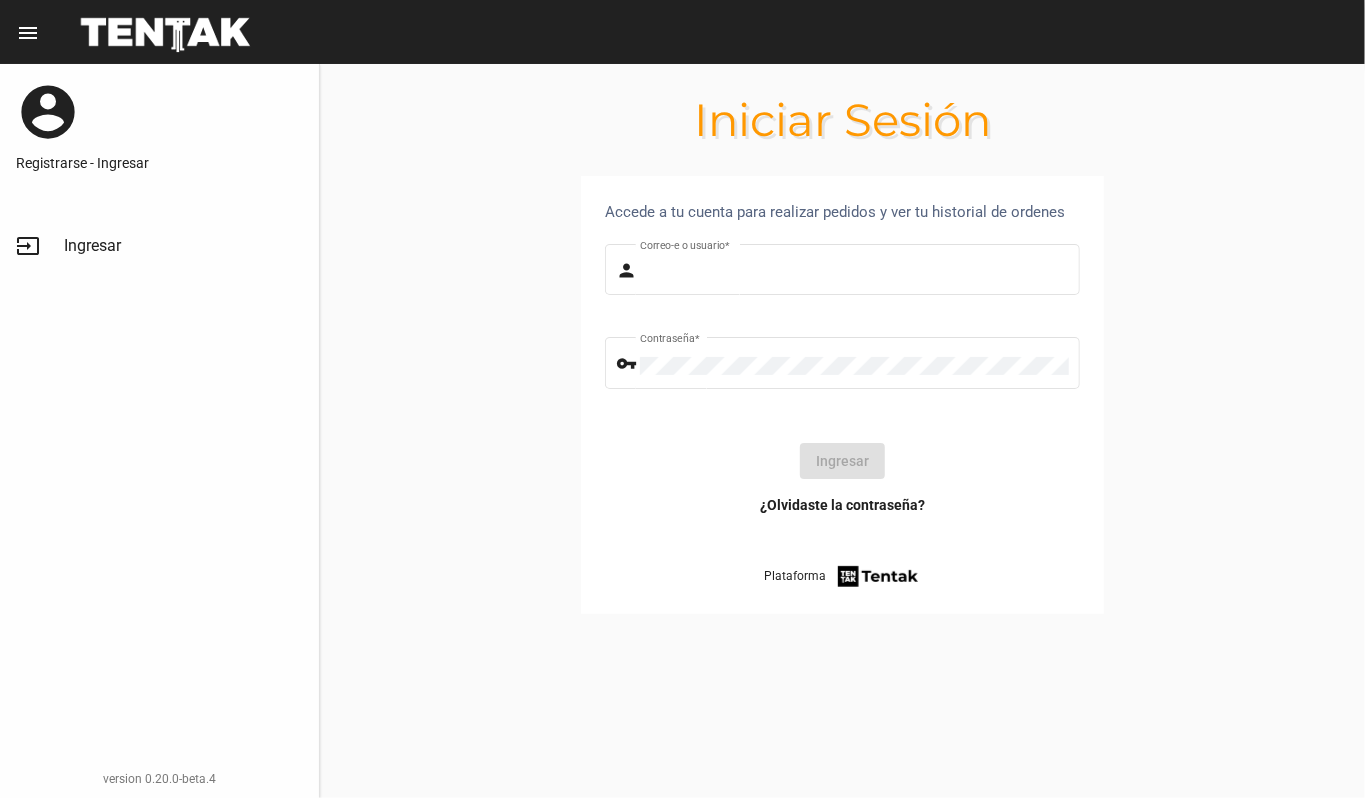 type on "DANKEHMB" 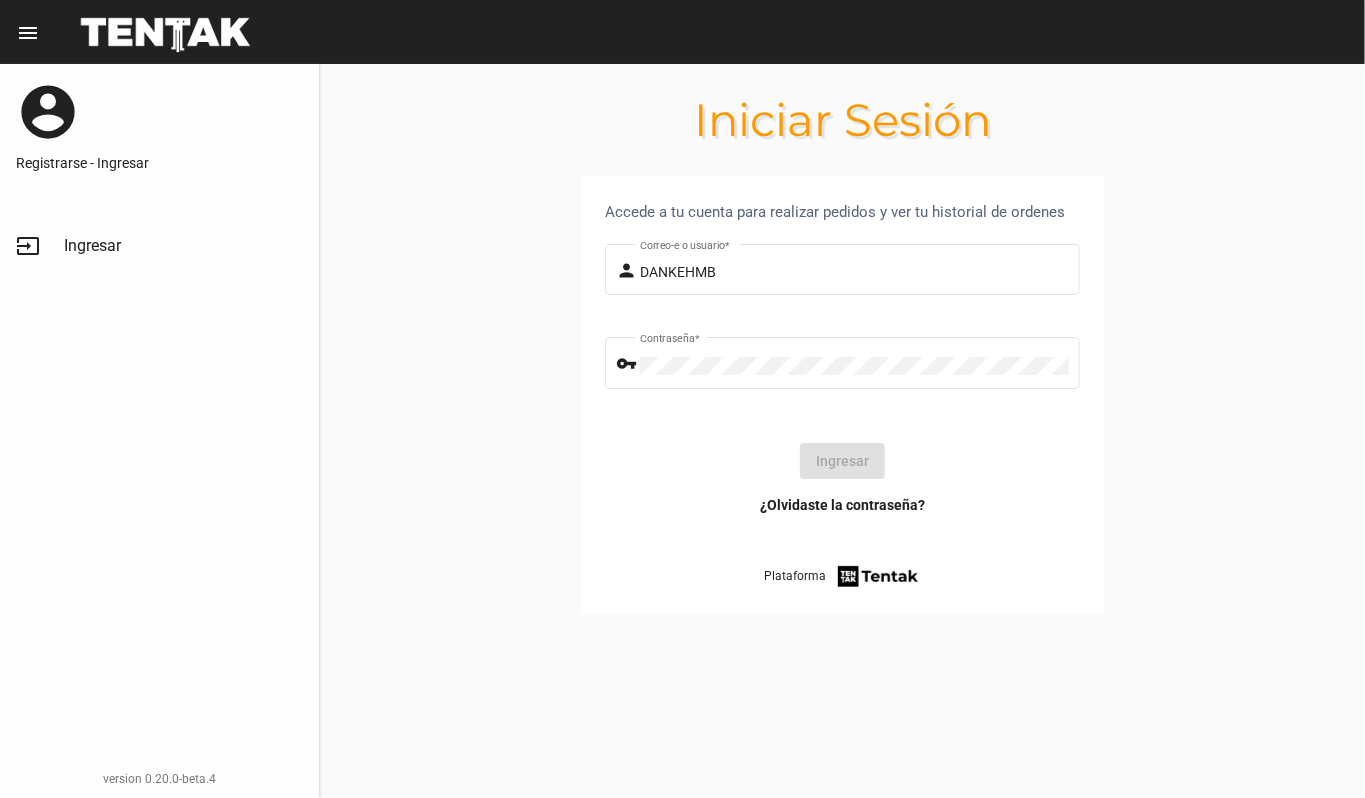 click on "Ingresar" 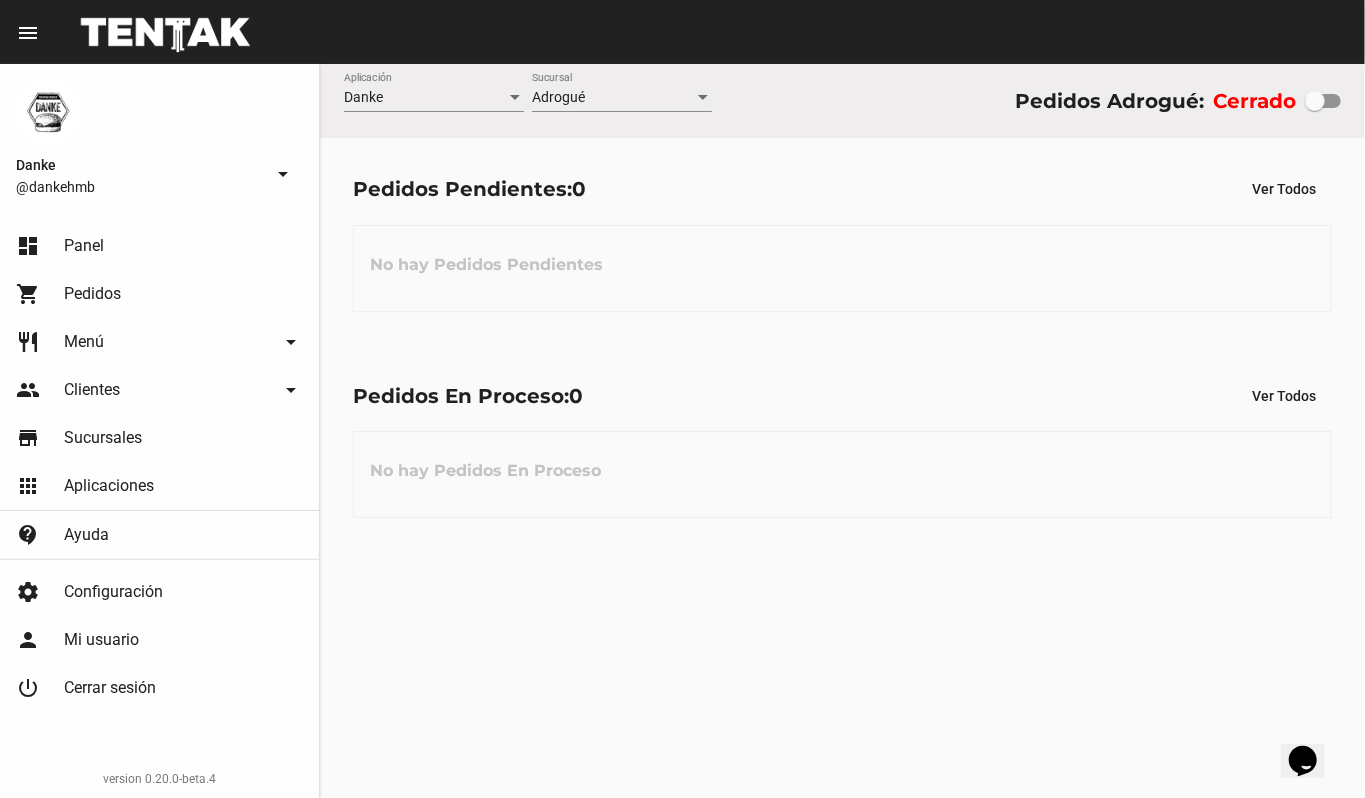 click on "restaurant Menú arrow_drop_down" 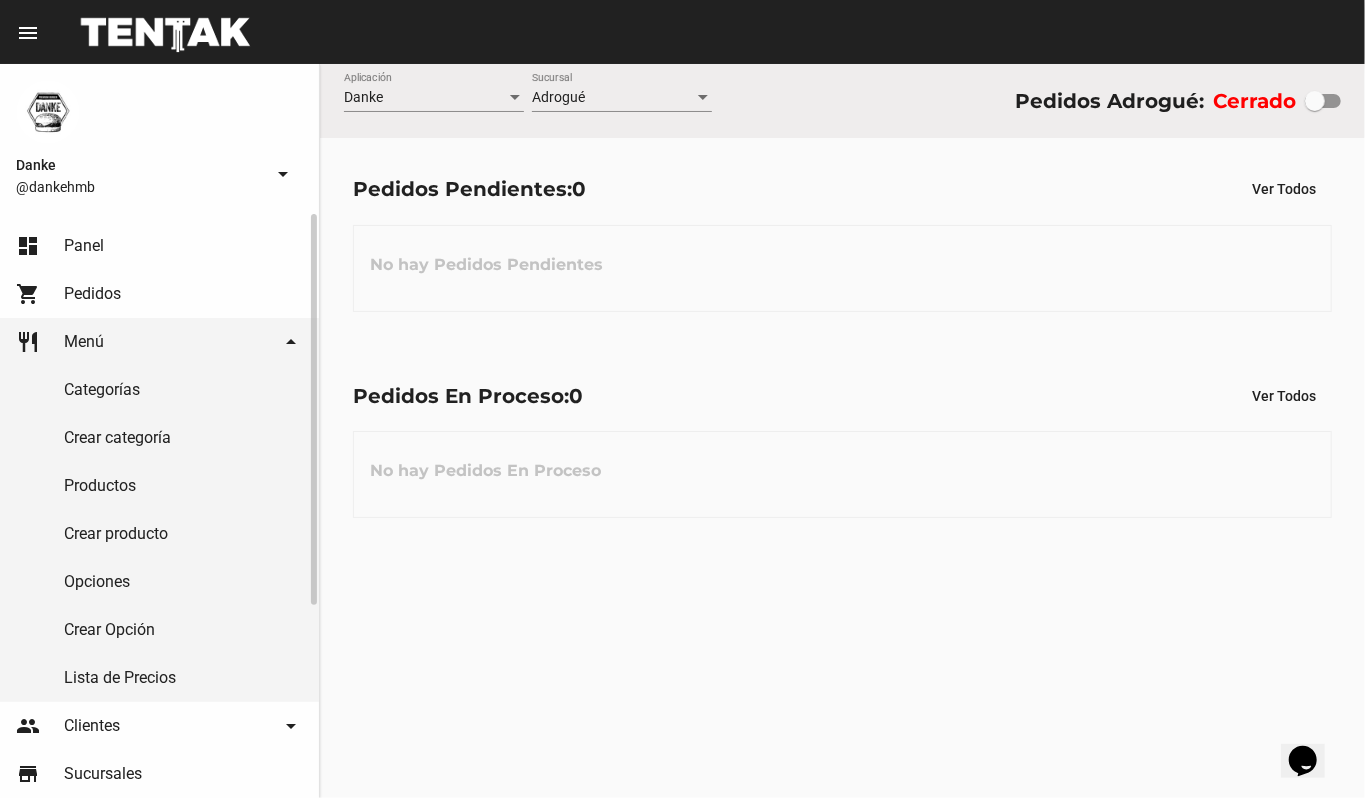 click on "Productos" 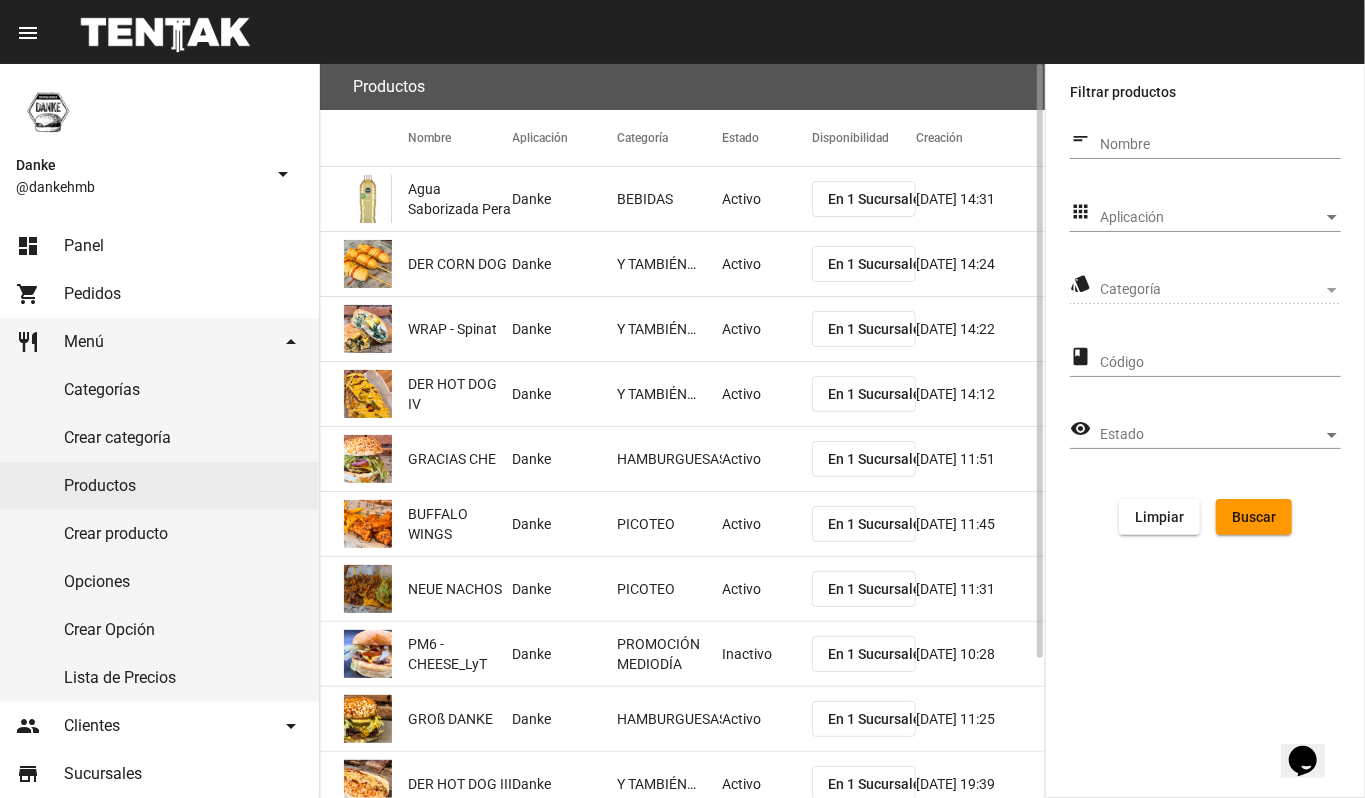 click on "Aplicación Aplicación" 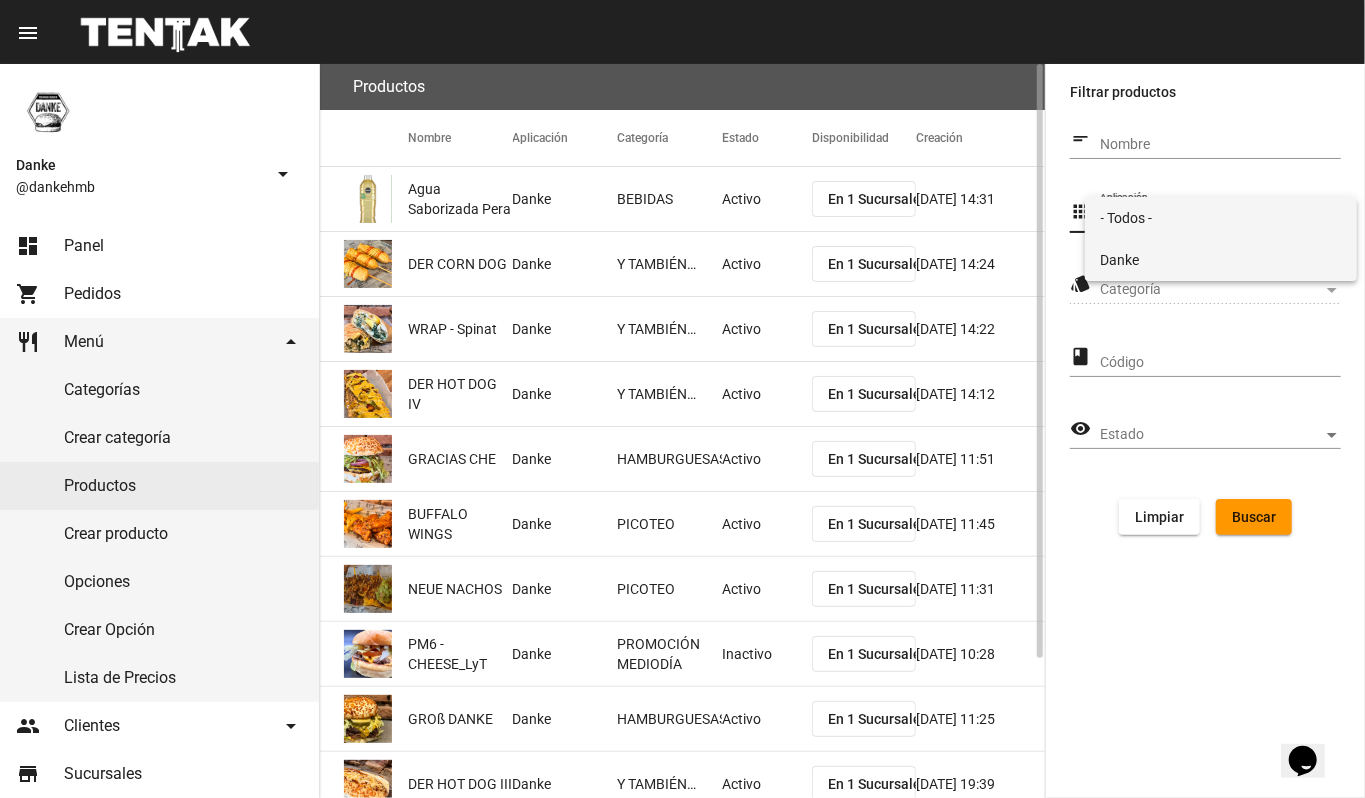 click on "Danke" at bounding box center [1221, 260] 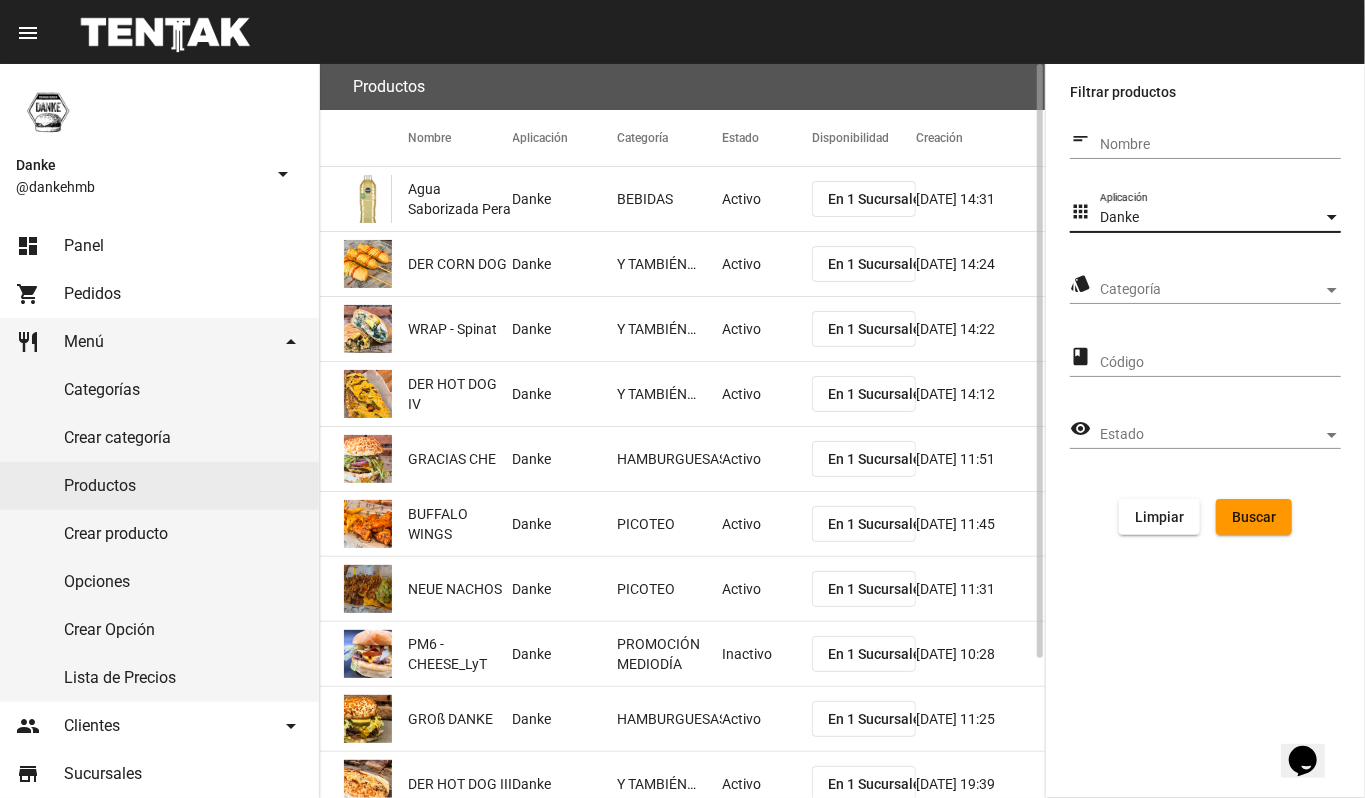click on "Categoría" at bounding box center [1211, 290] 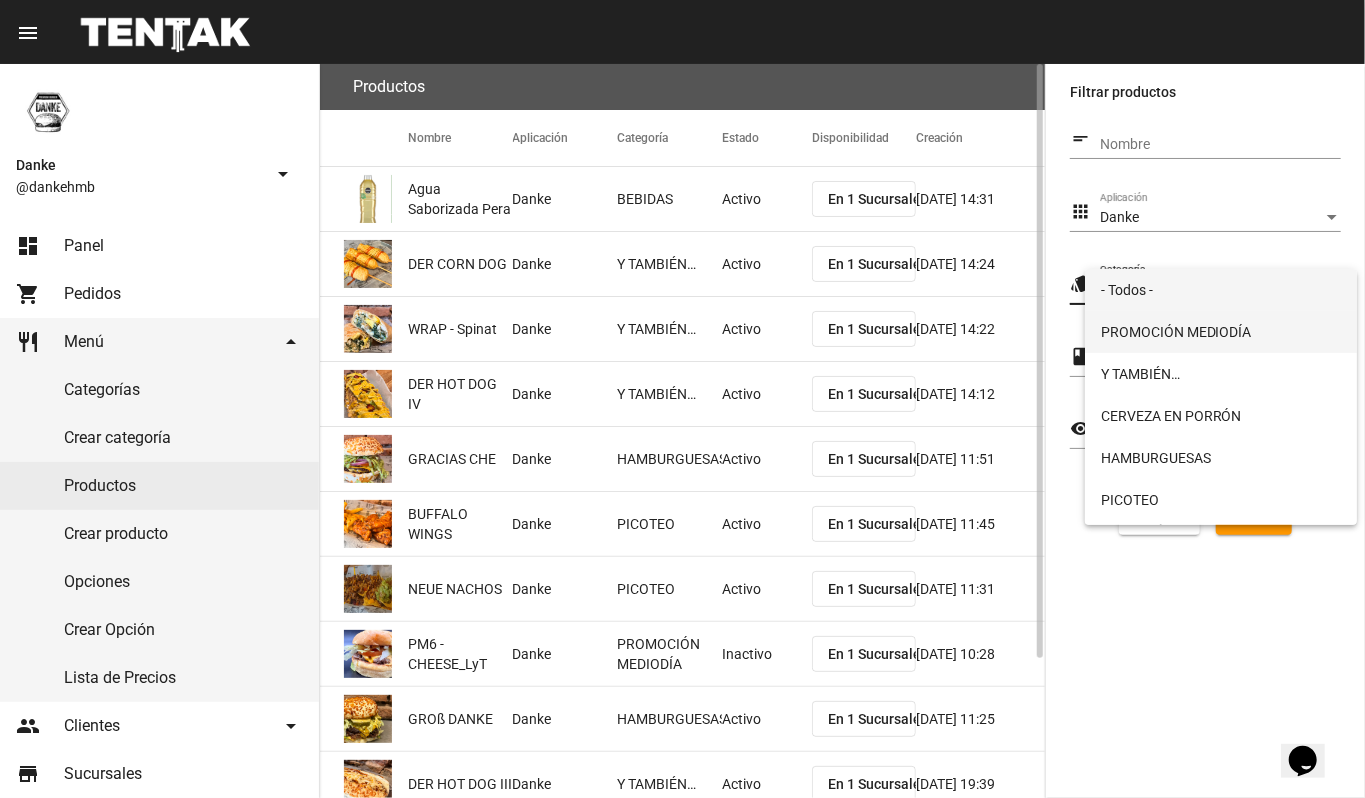 click on "PROMOCIÓN MEDIODÍA" at bounding box center (1221, 332) 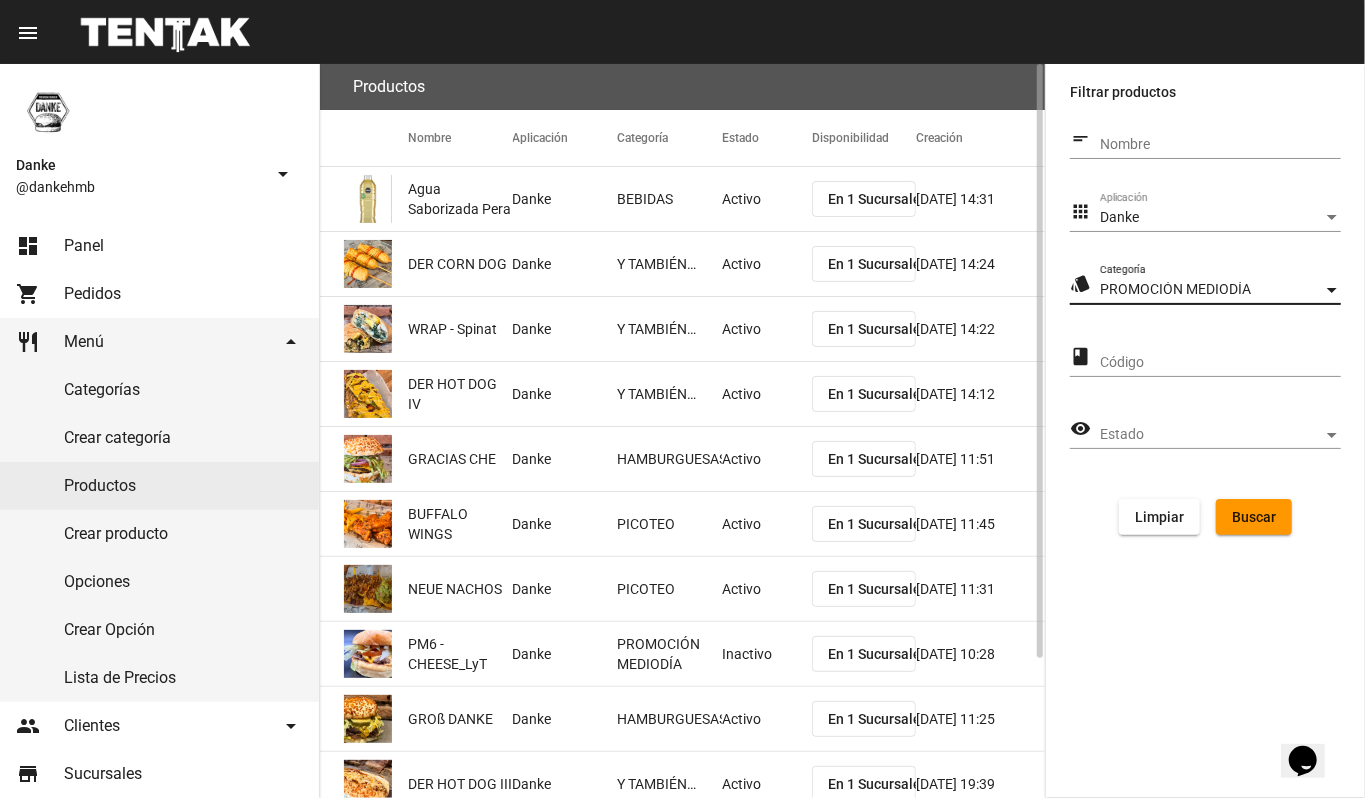 click on "Buscar" 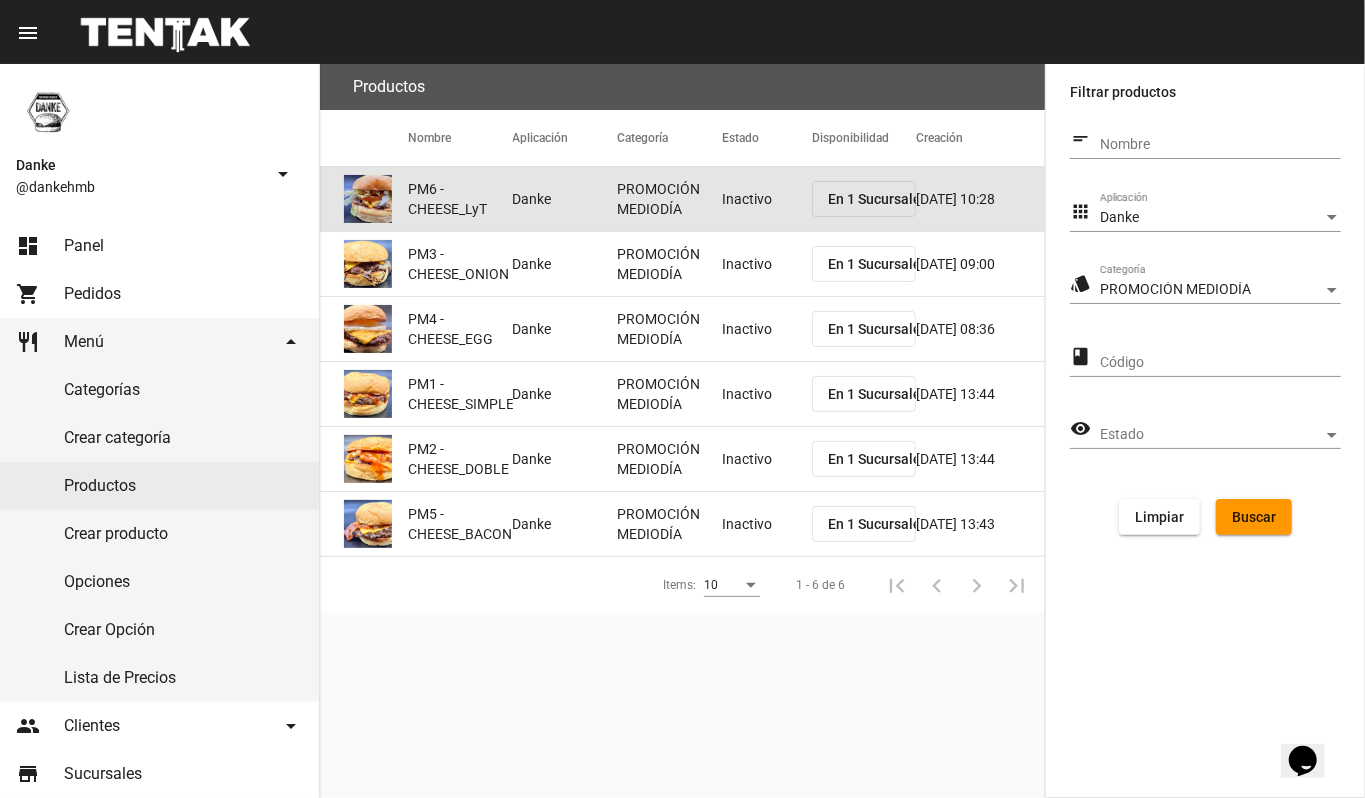 drag, startPoint x: 736, startPoint y: 185, endPoint x: 674, endPoint y: 198, distance: 63.348244 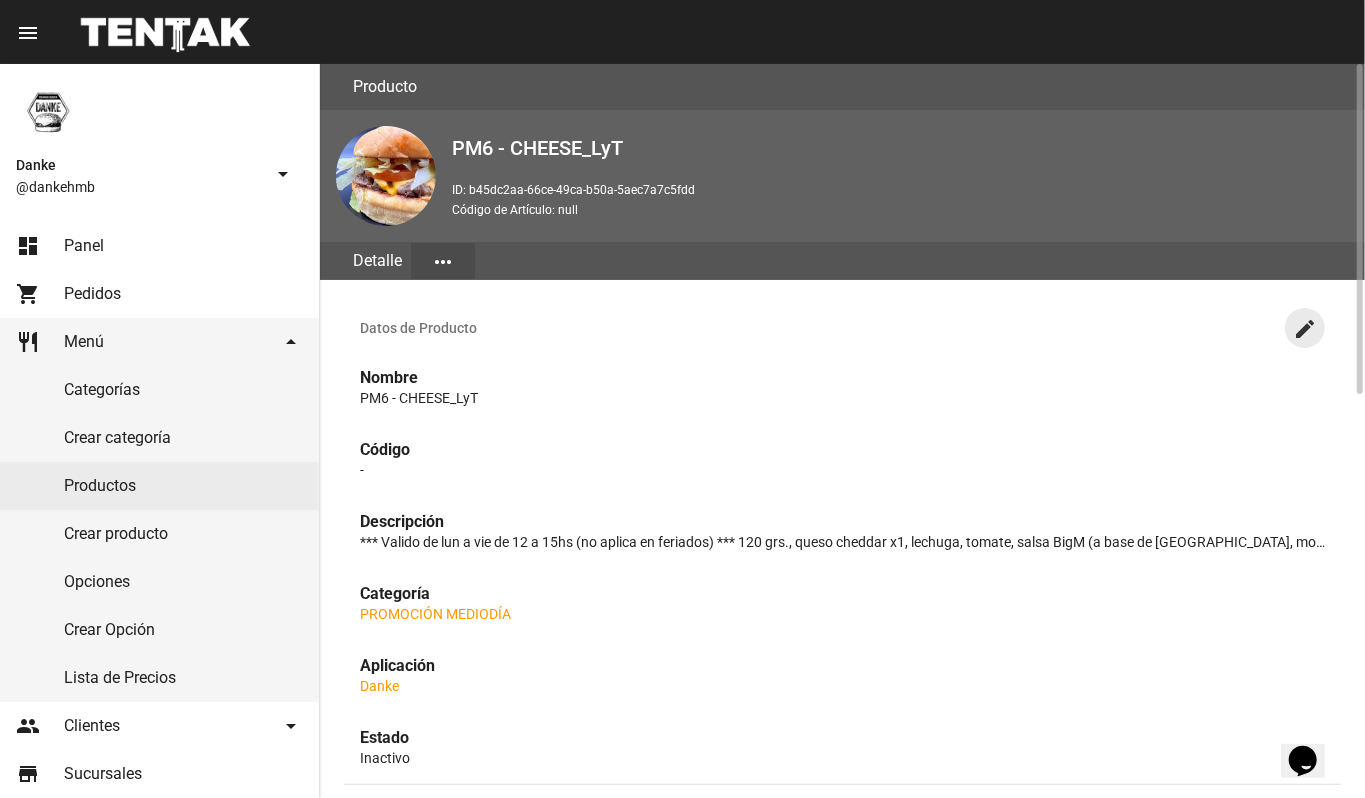 click on "create" 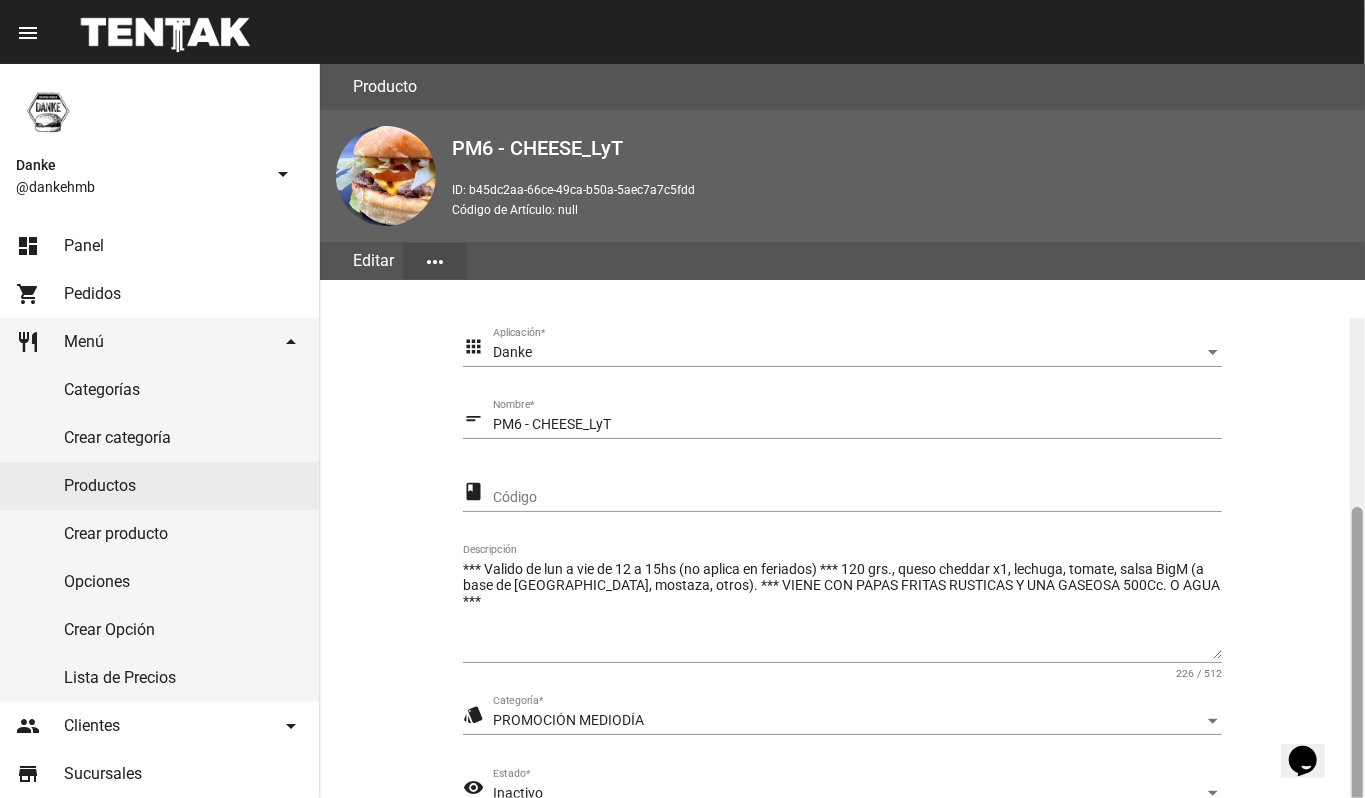 scroll, scrollTop: 254, scrollLeft: 0, axis: vertical 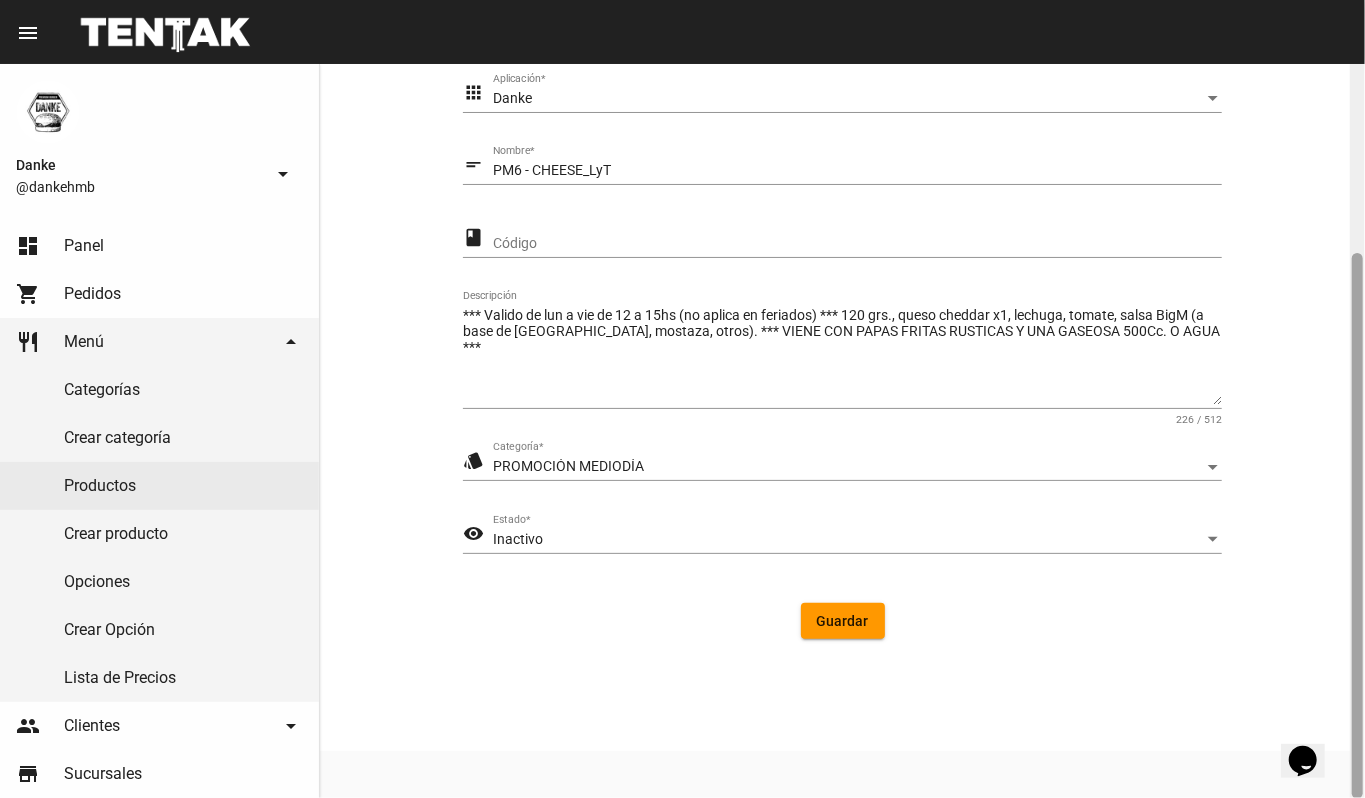 click 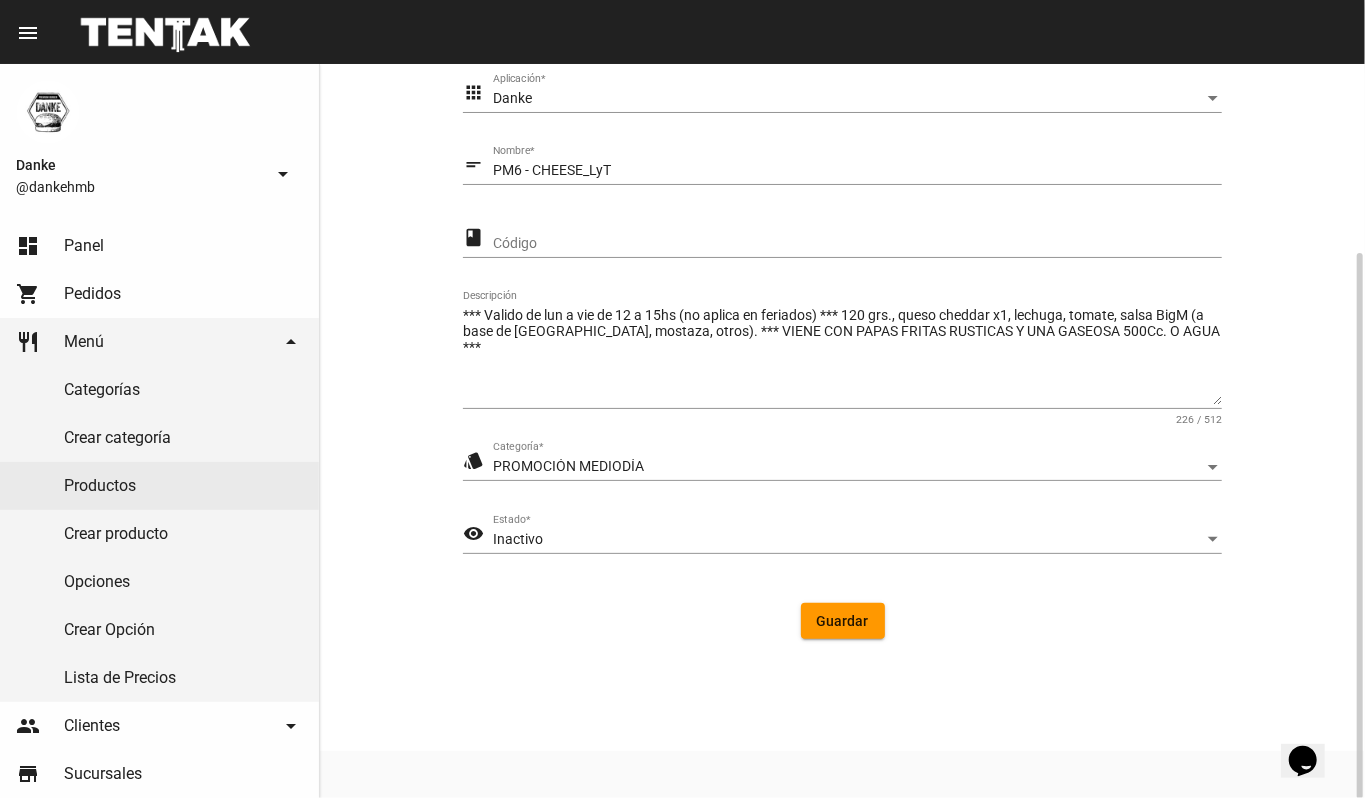click on "Inactivo Estado  *" 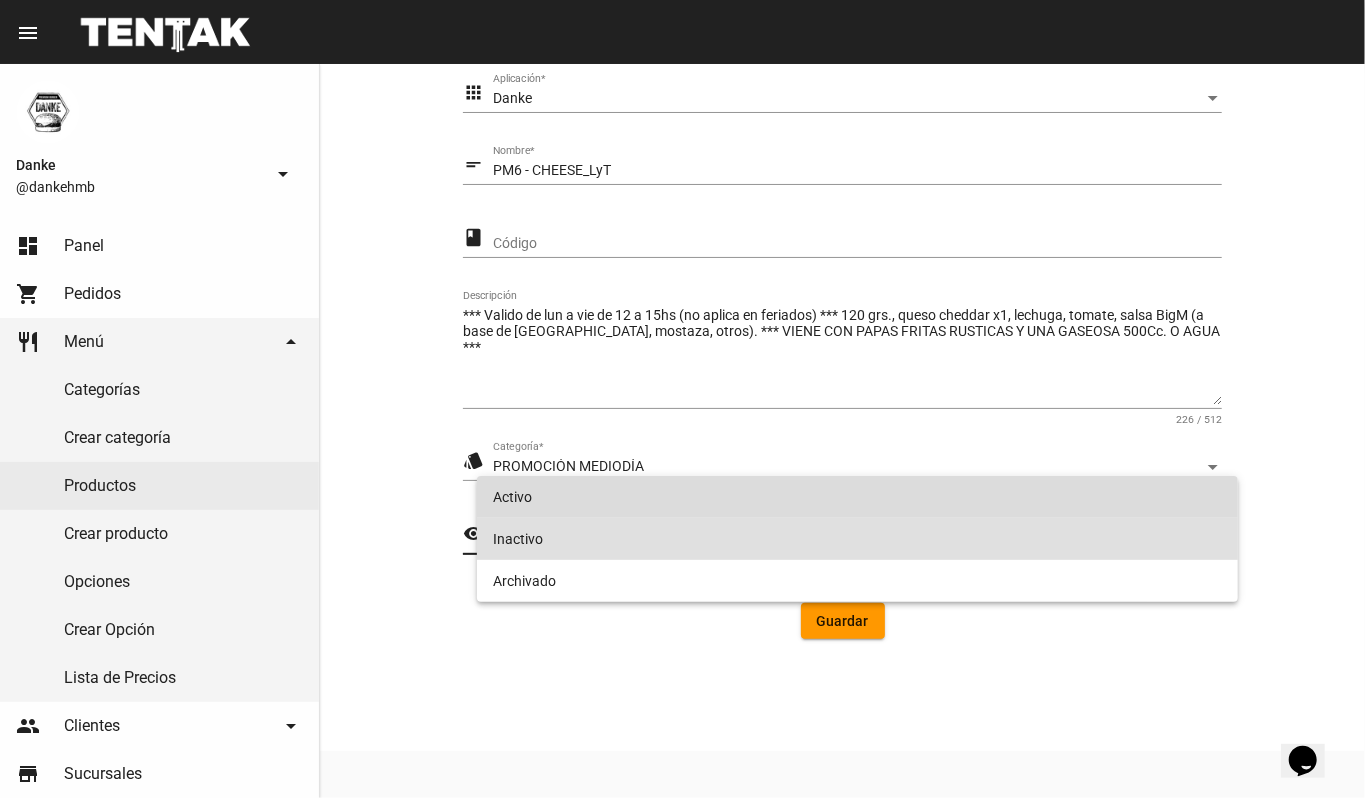 click on "Activo" at bounding box center [858, 497] 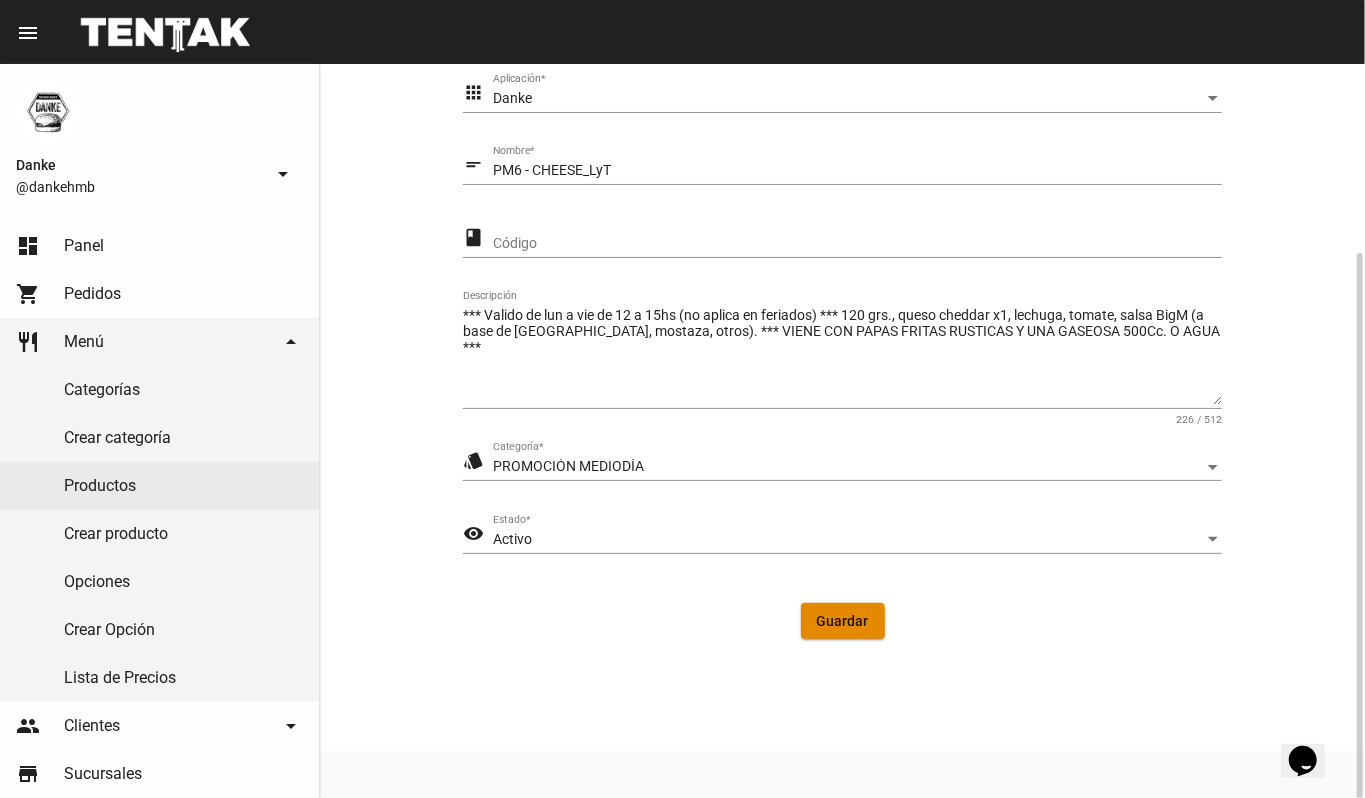 click on "Guardar" 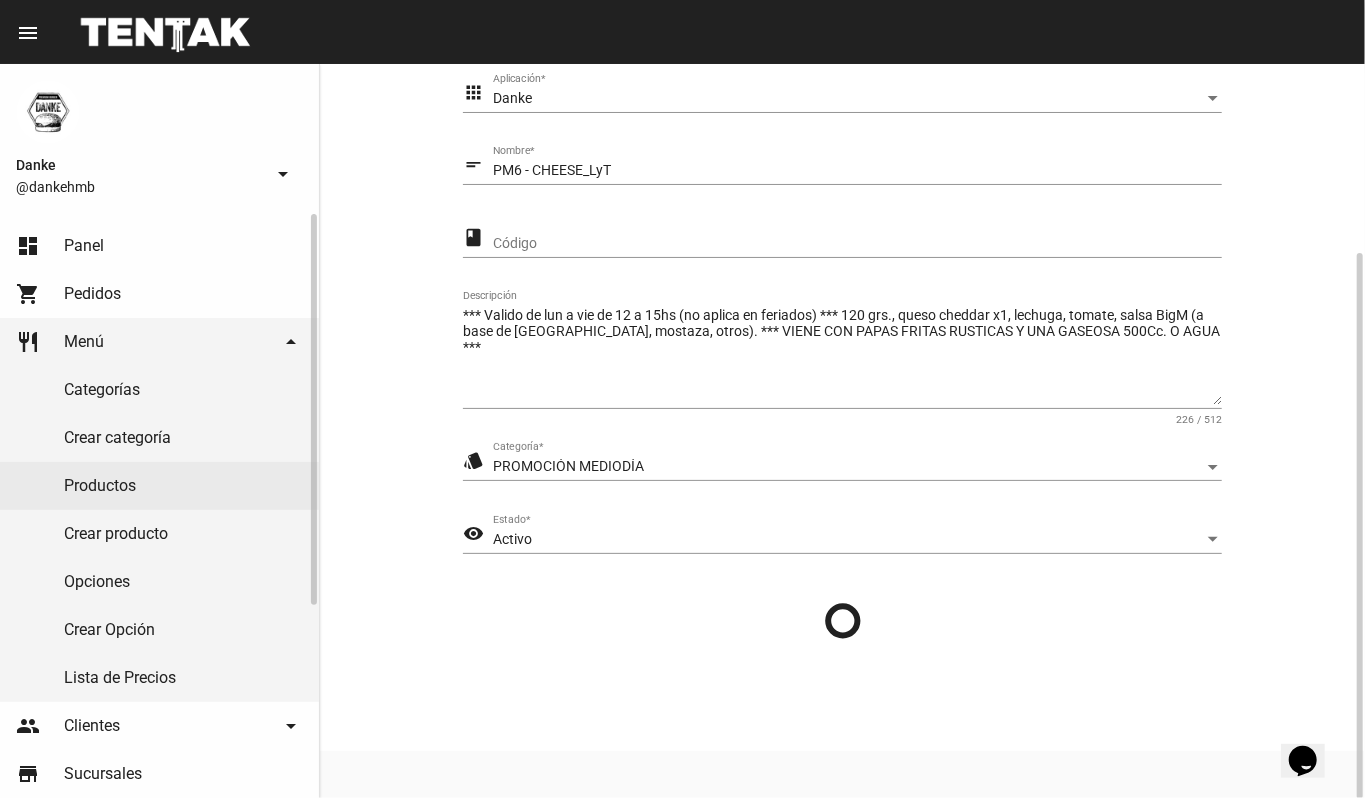 scroll, scrollTop: 0, scrollLeft: 0, axis: both 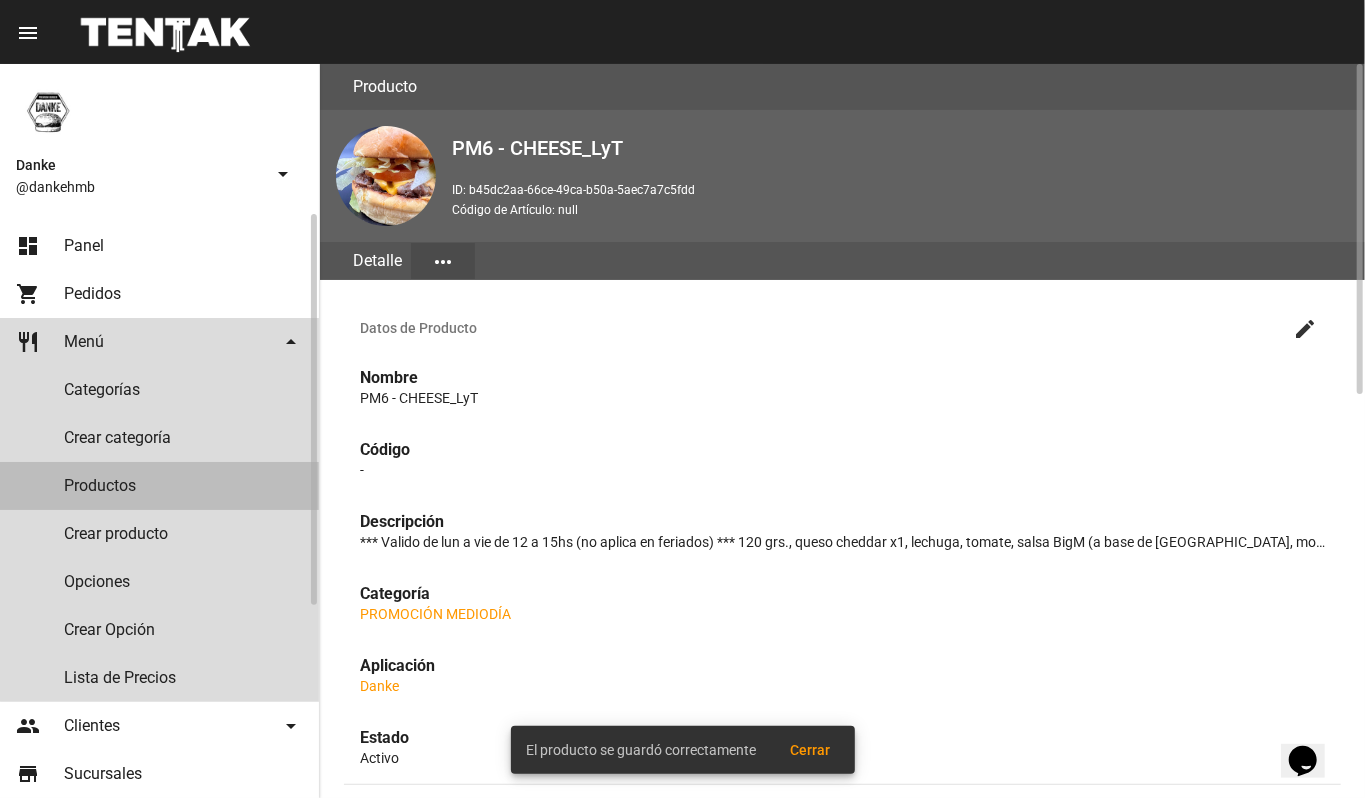 click on "Productos" 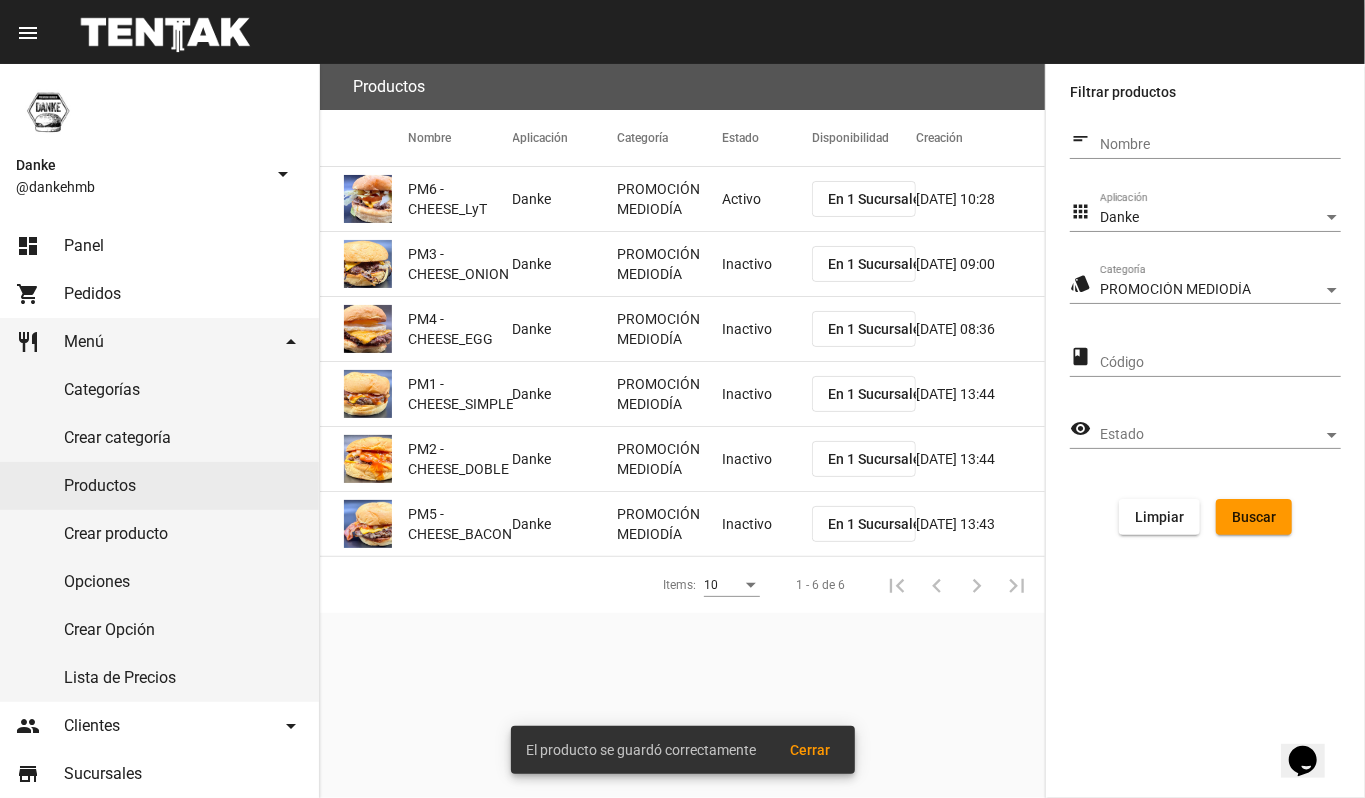 click on "Inactivo" 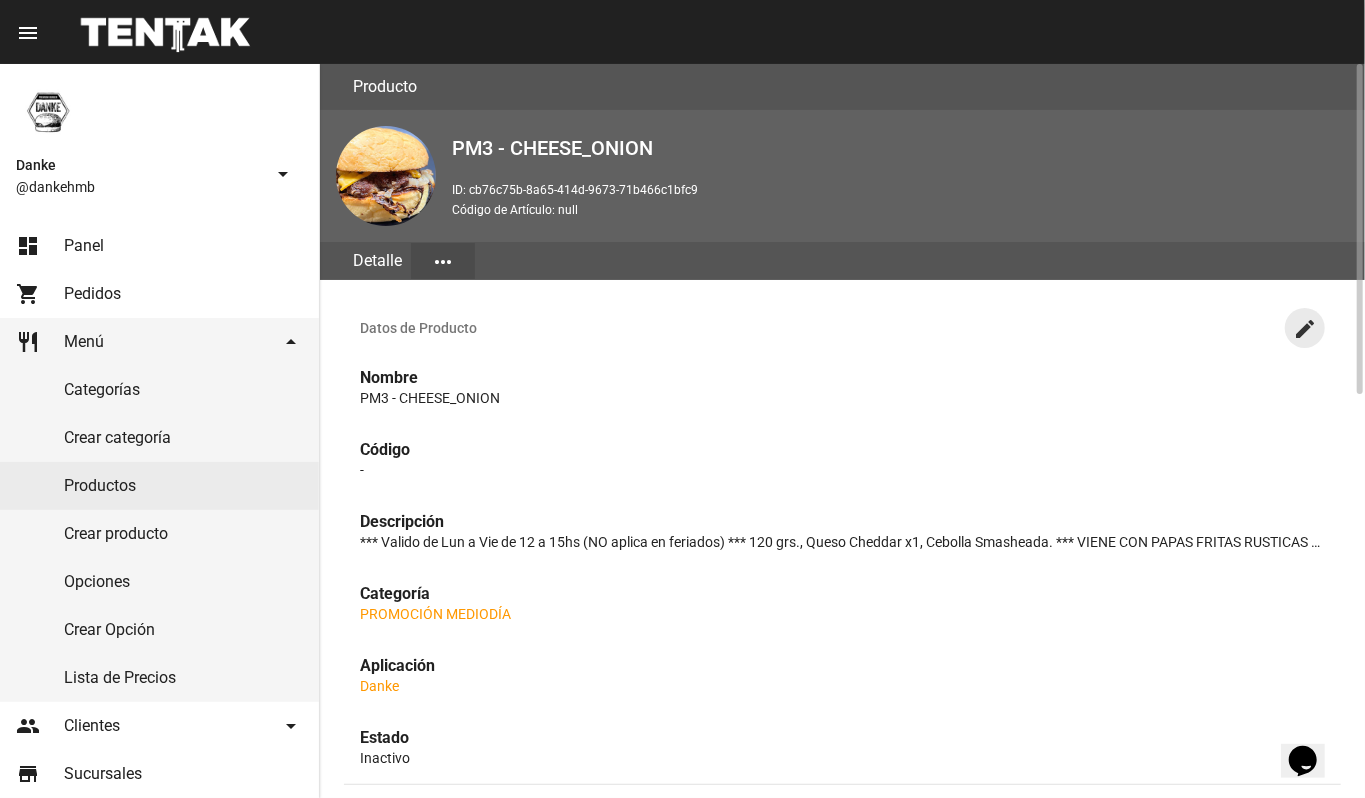 click on "create" 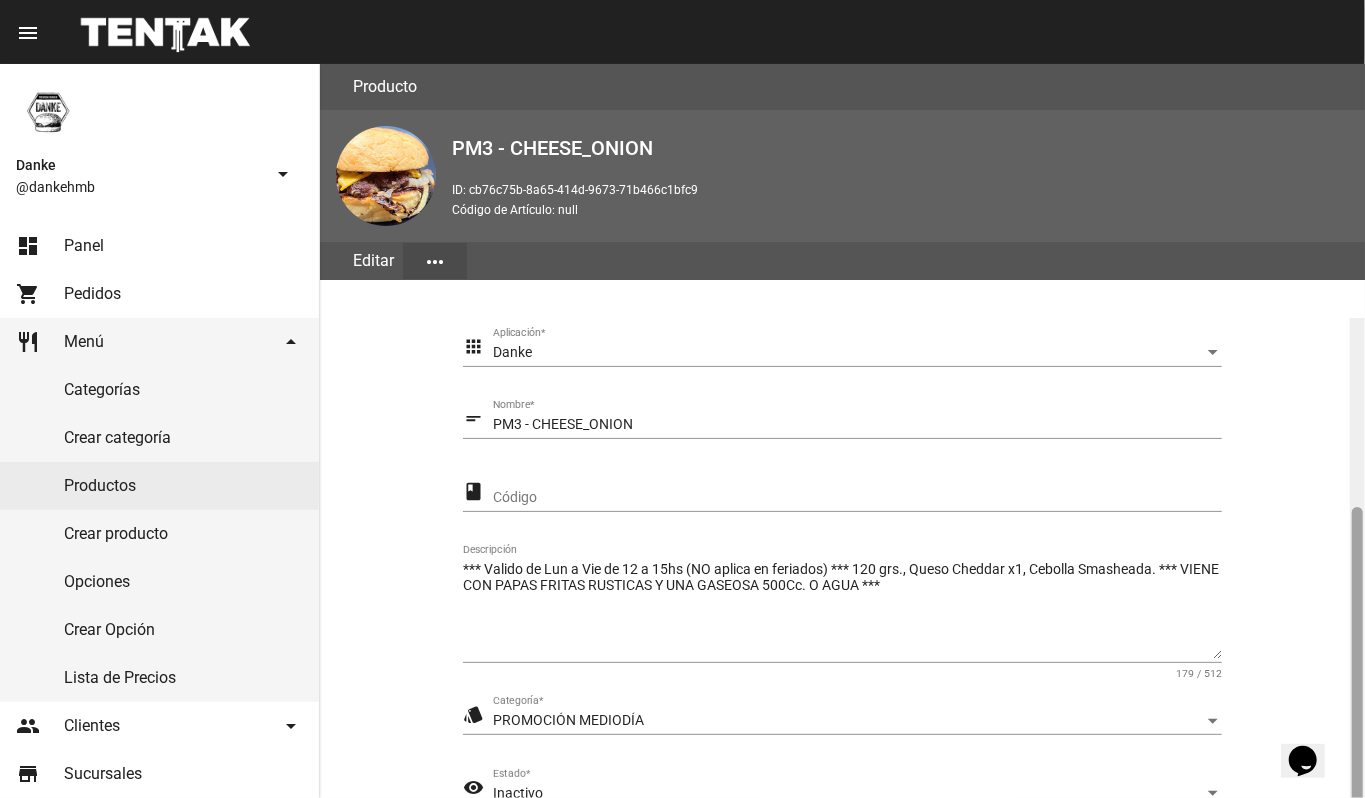 scroll, scrollTop: 254, scrollLeft: 0, axis: vertical 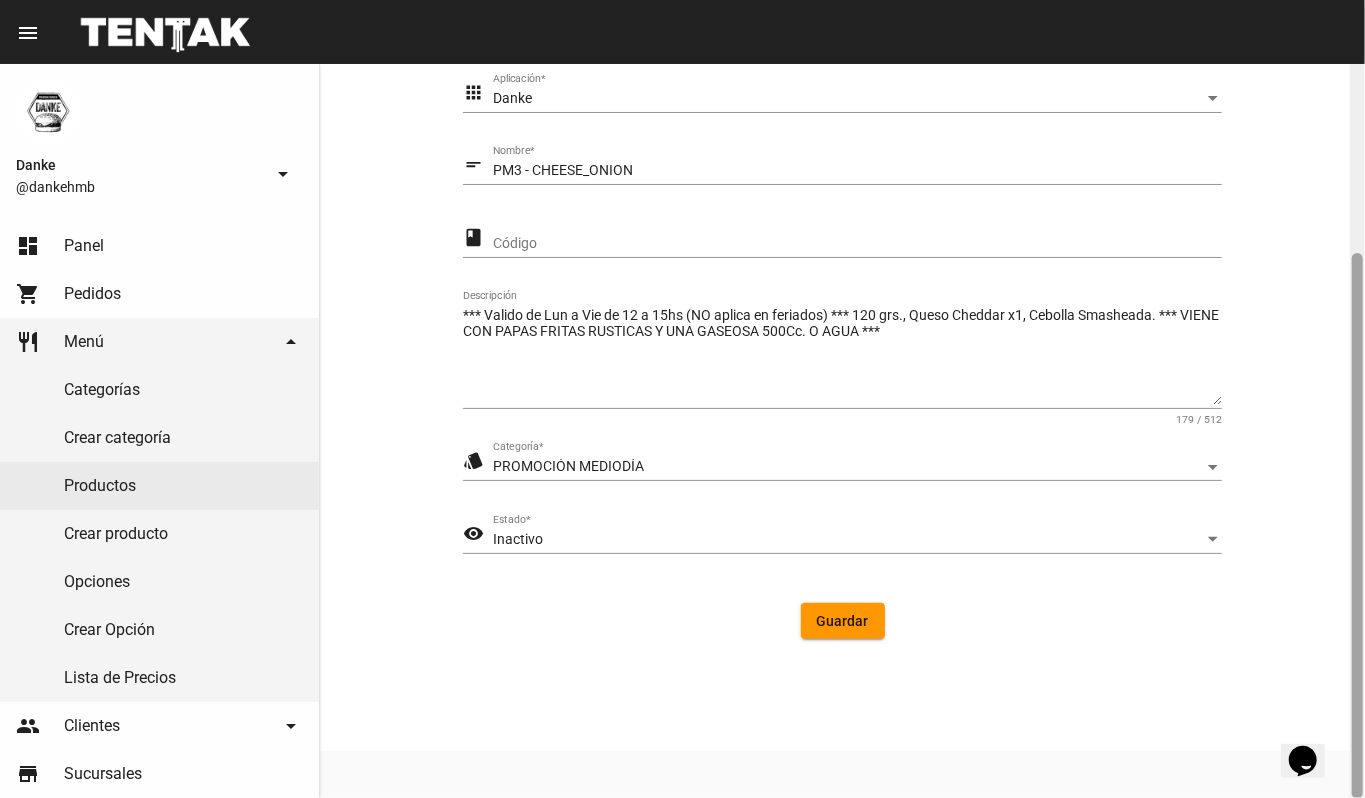 click 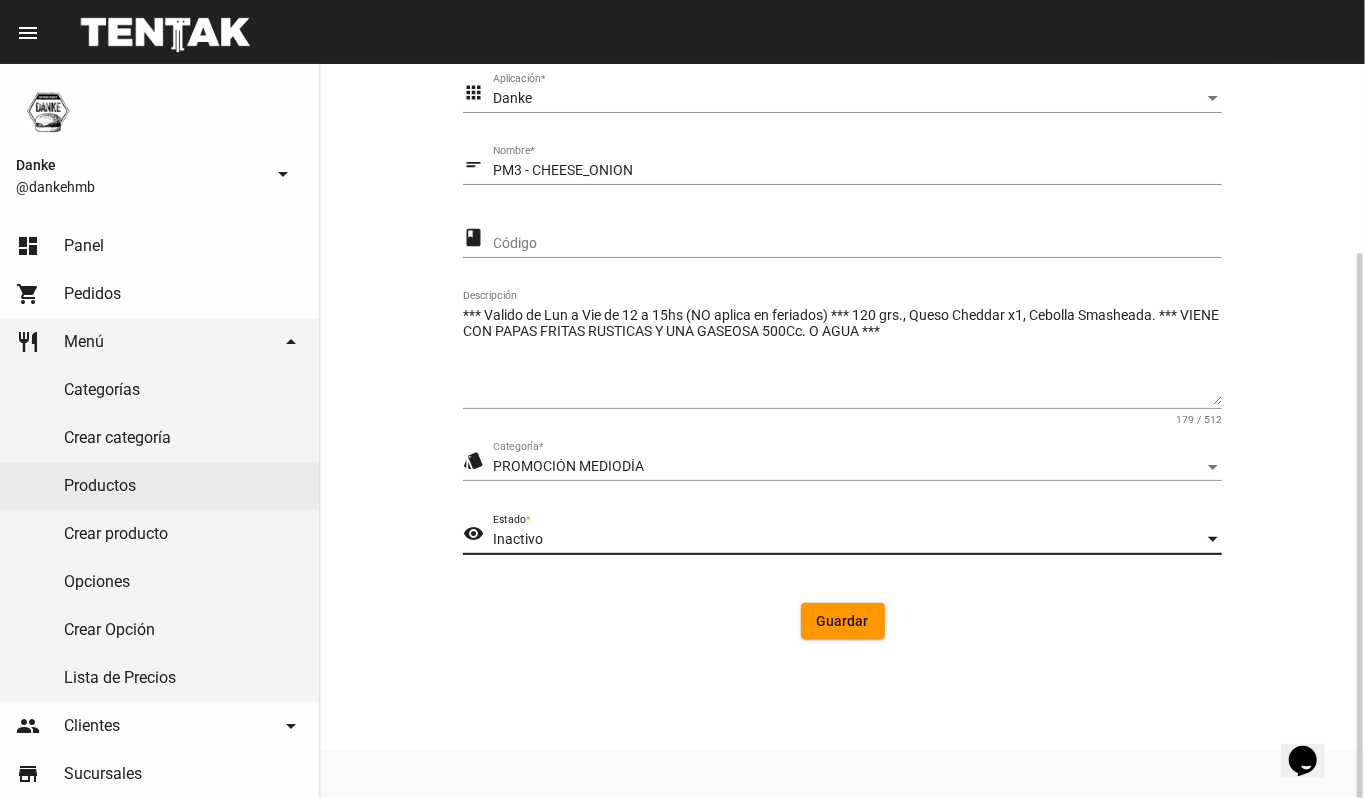 click on "Inactivo" at bounding box center [848, 540] 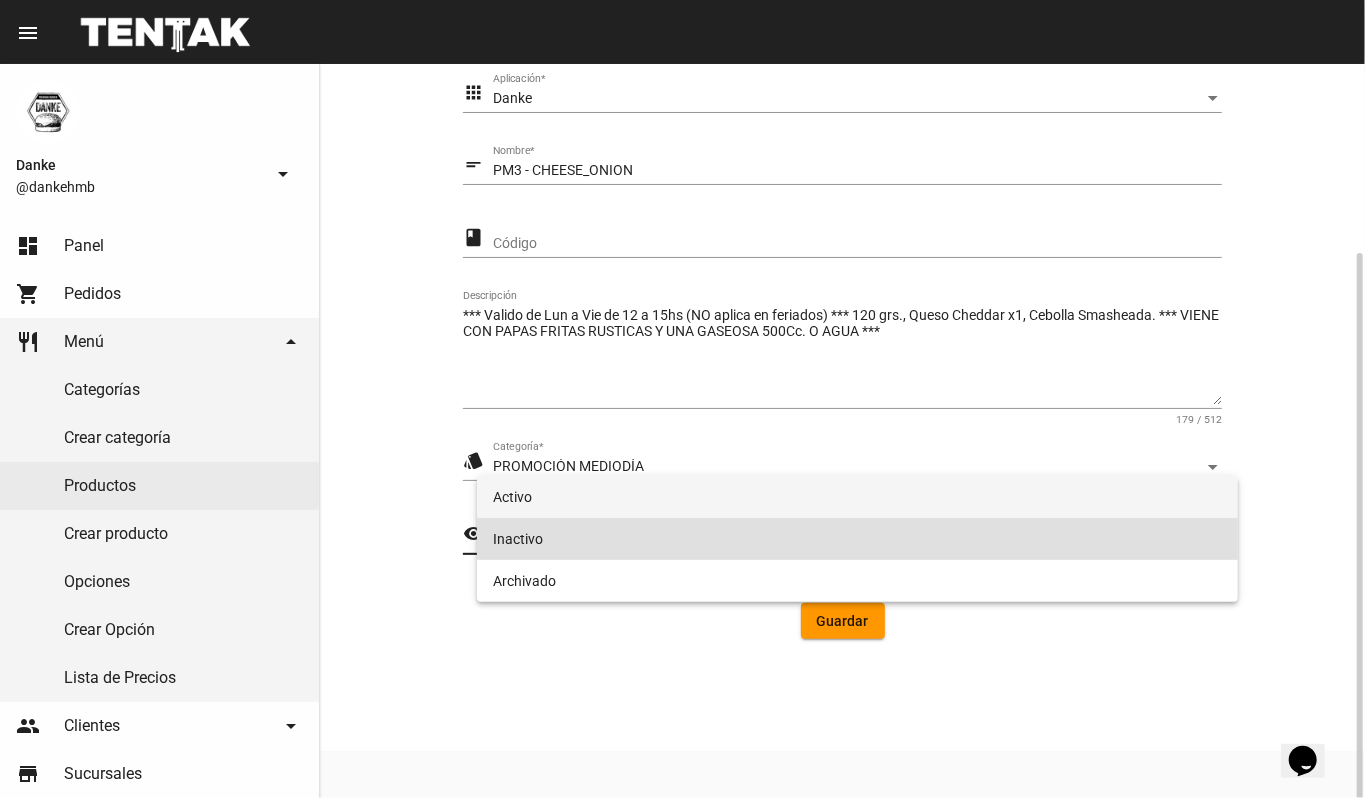 click on "Activo" at bounding box center (858, 497) 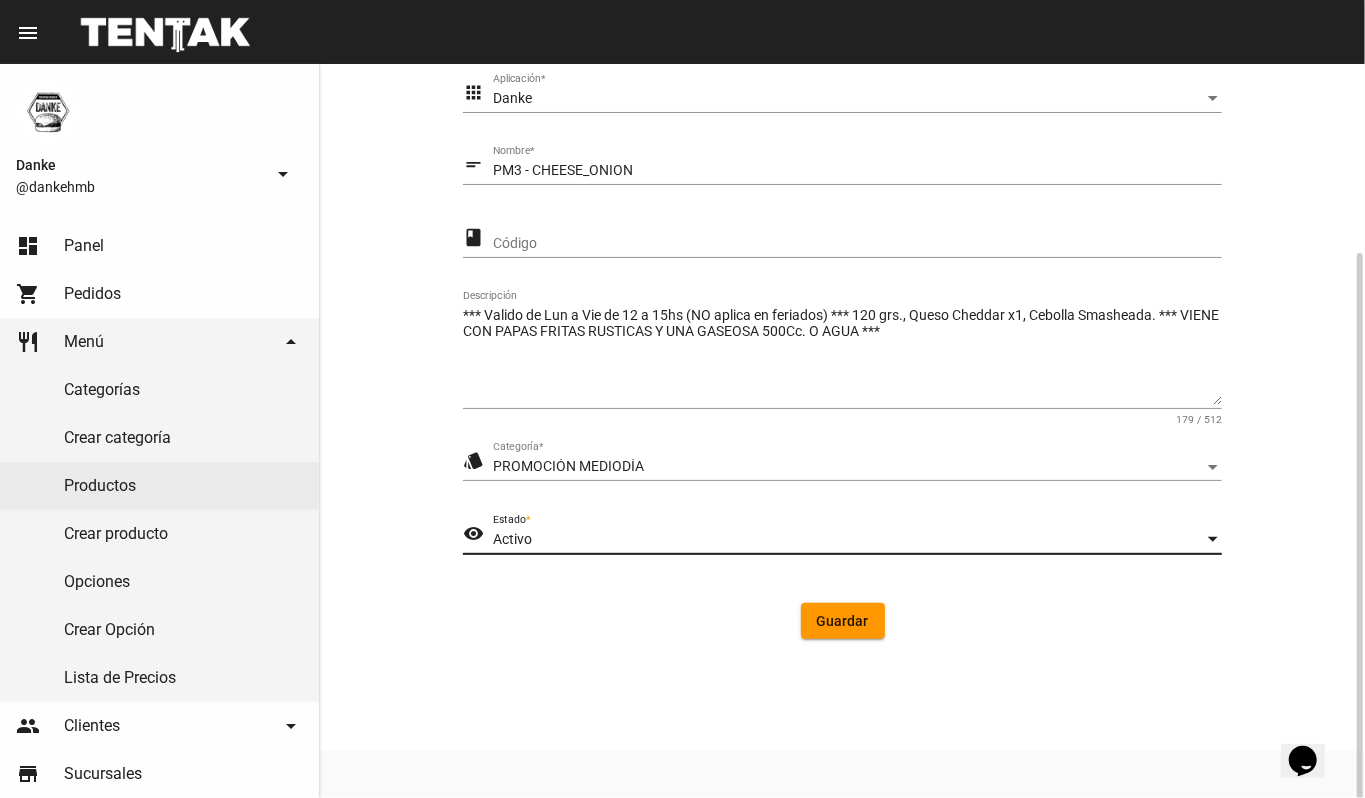 click on "Guardar" 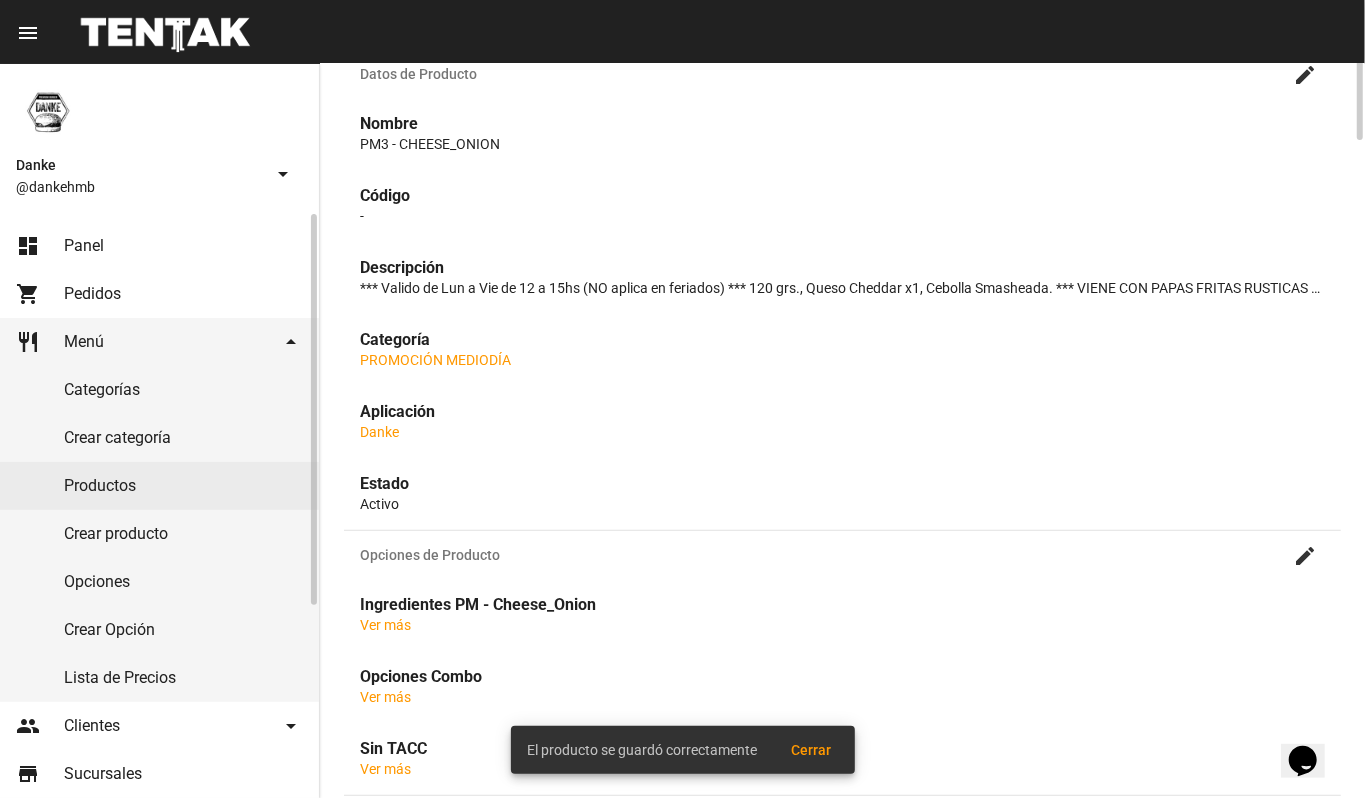 scroll, scrollTop: 0, scrollLeft: 0, axis: both 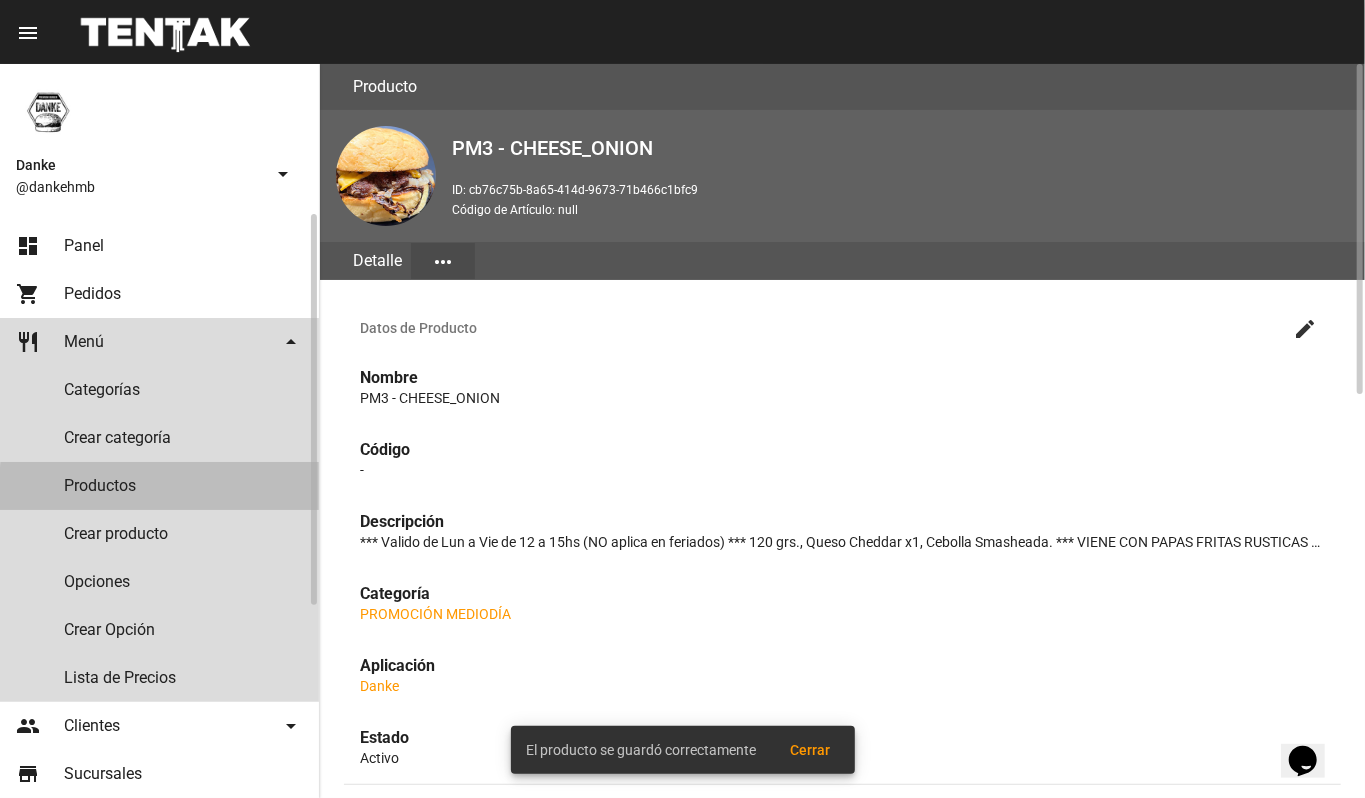 click on "Productos" 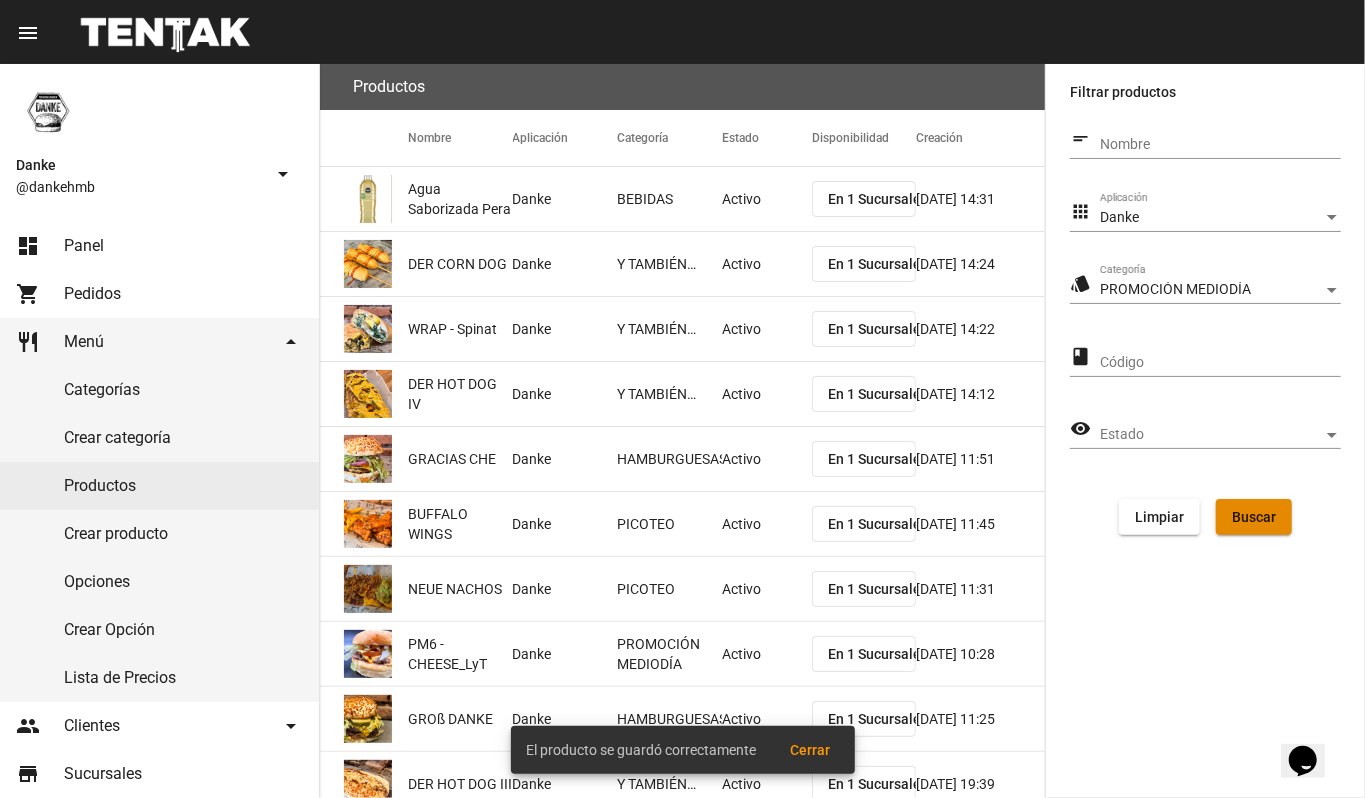 click on "Buscar" 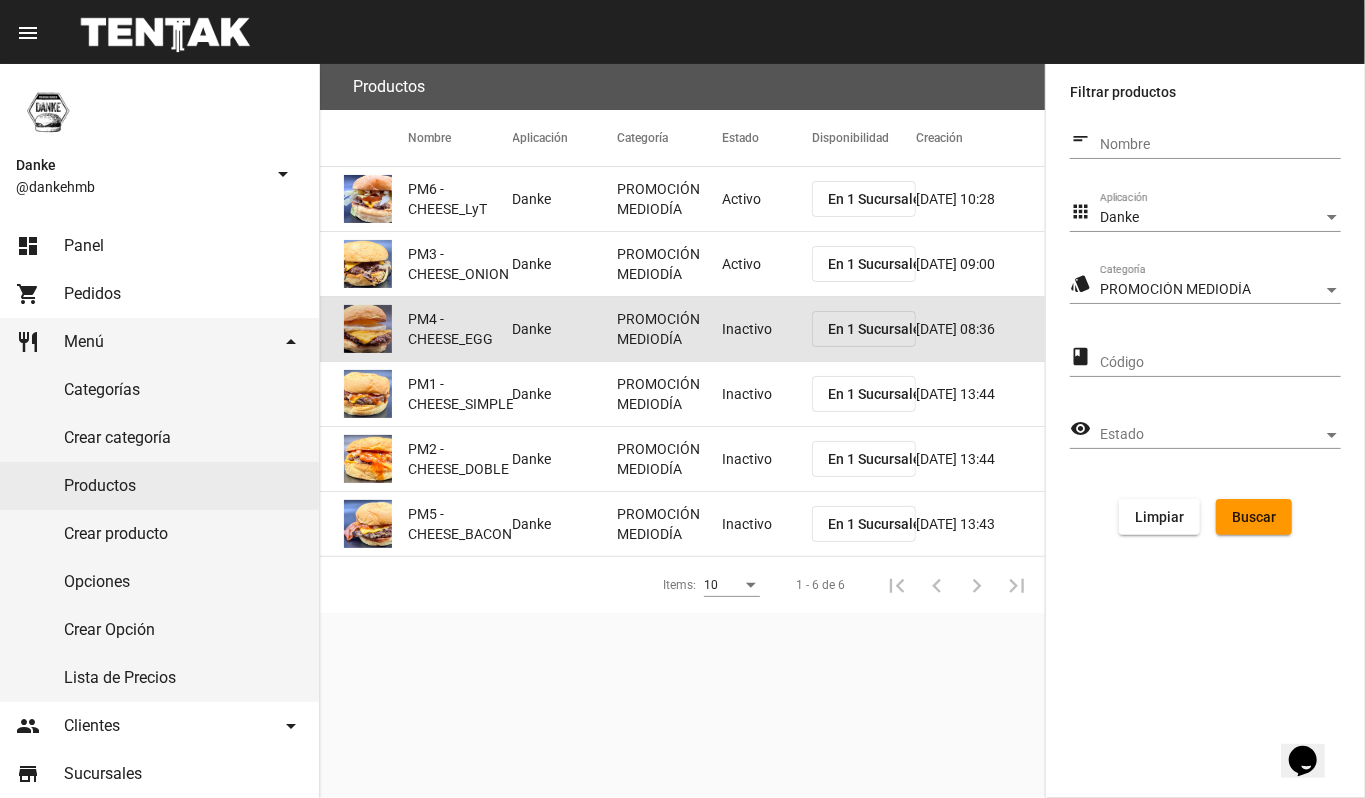 click on "Inactivo" 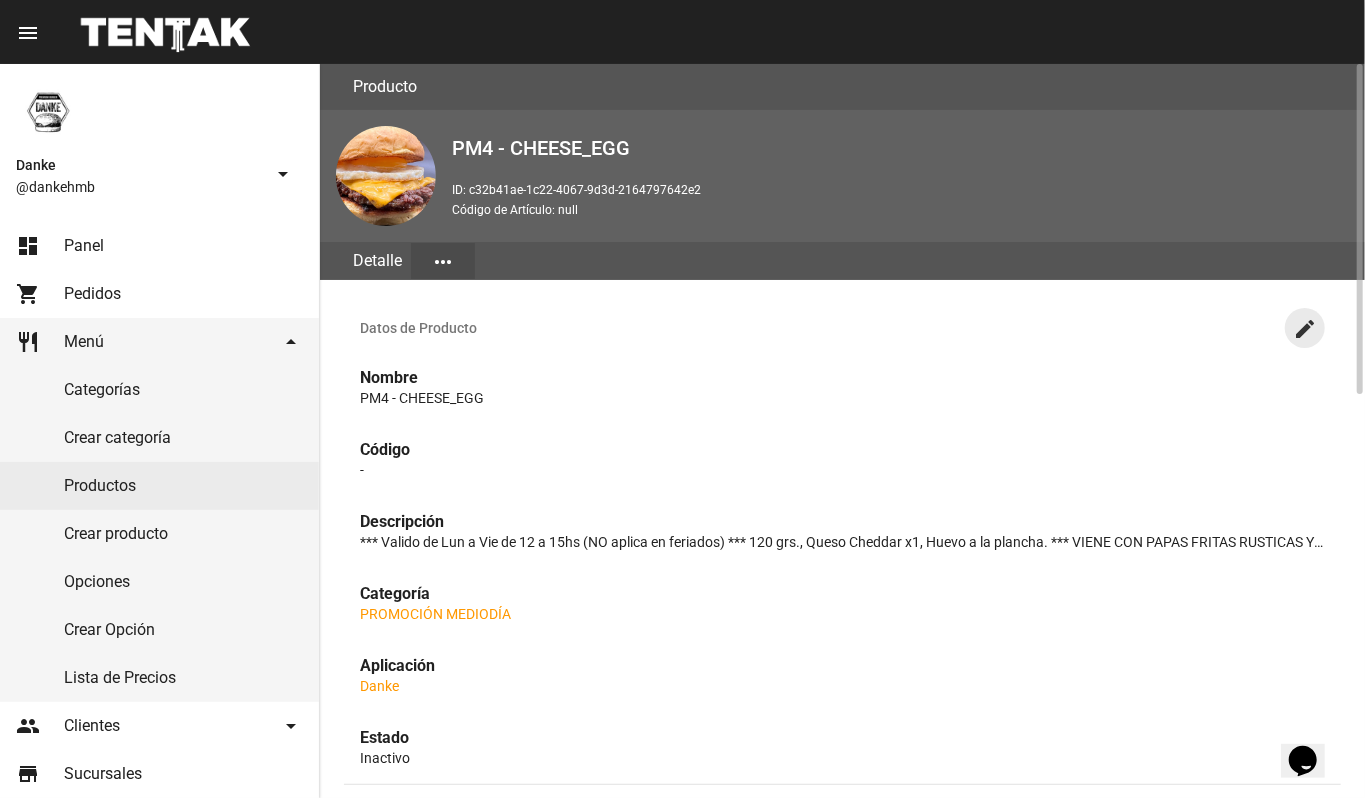 click on "create" 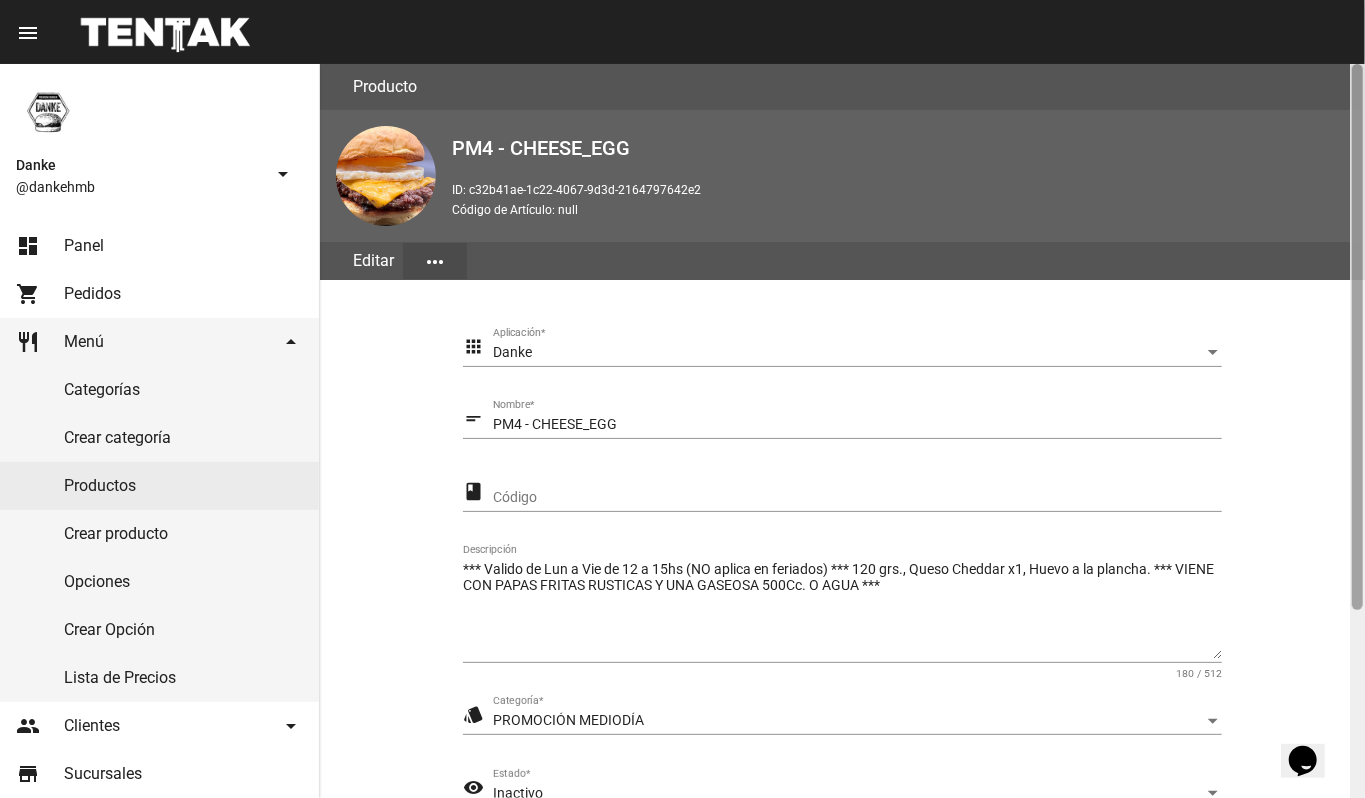 scroll, scrollTop: 254, scrollLeft: 0, axis: vertical 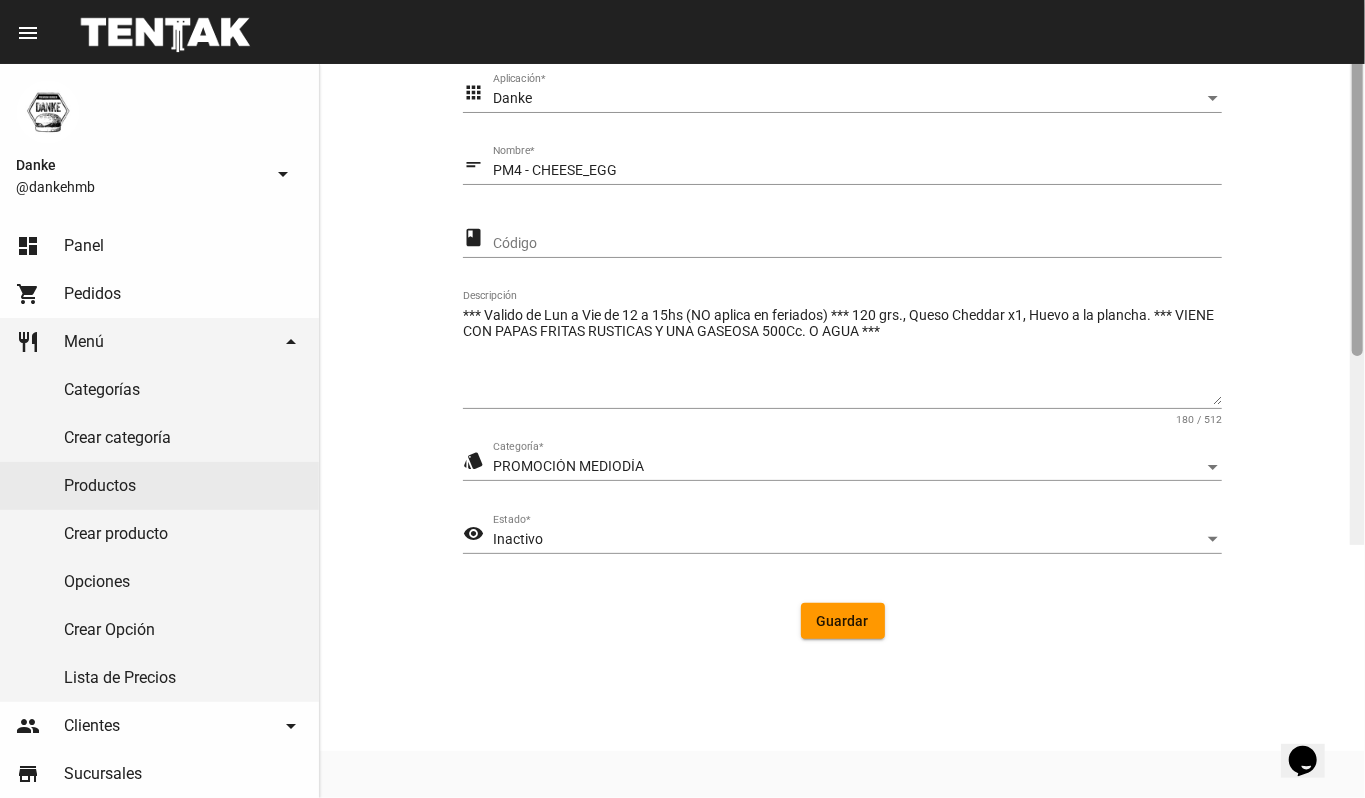 click 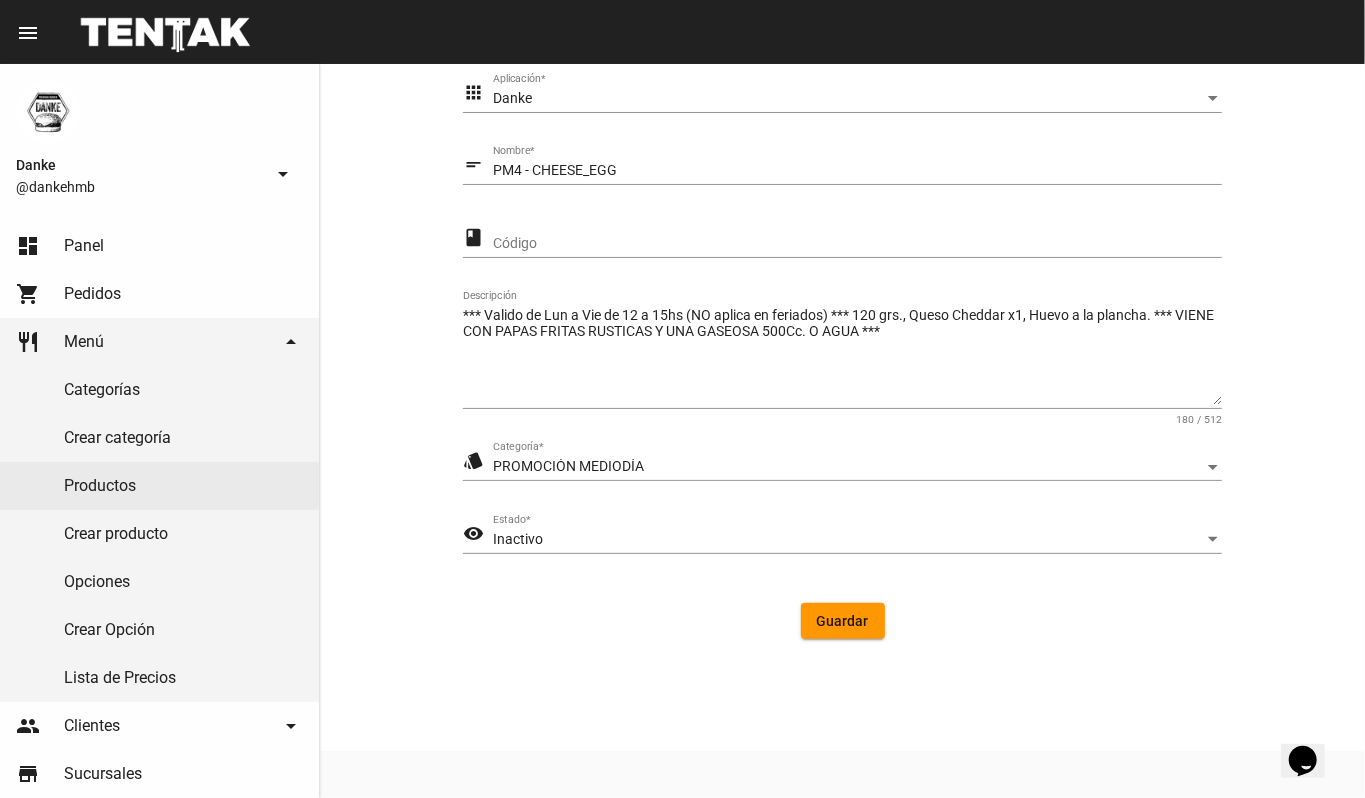click on "Inactivo Estado  *" 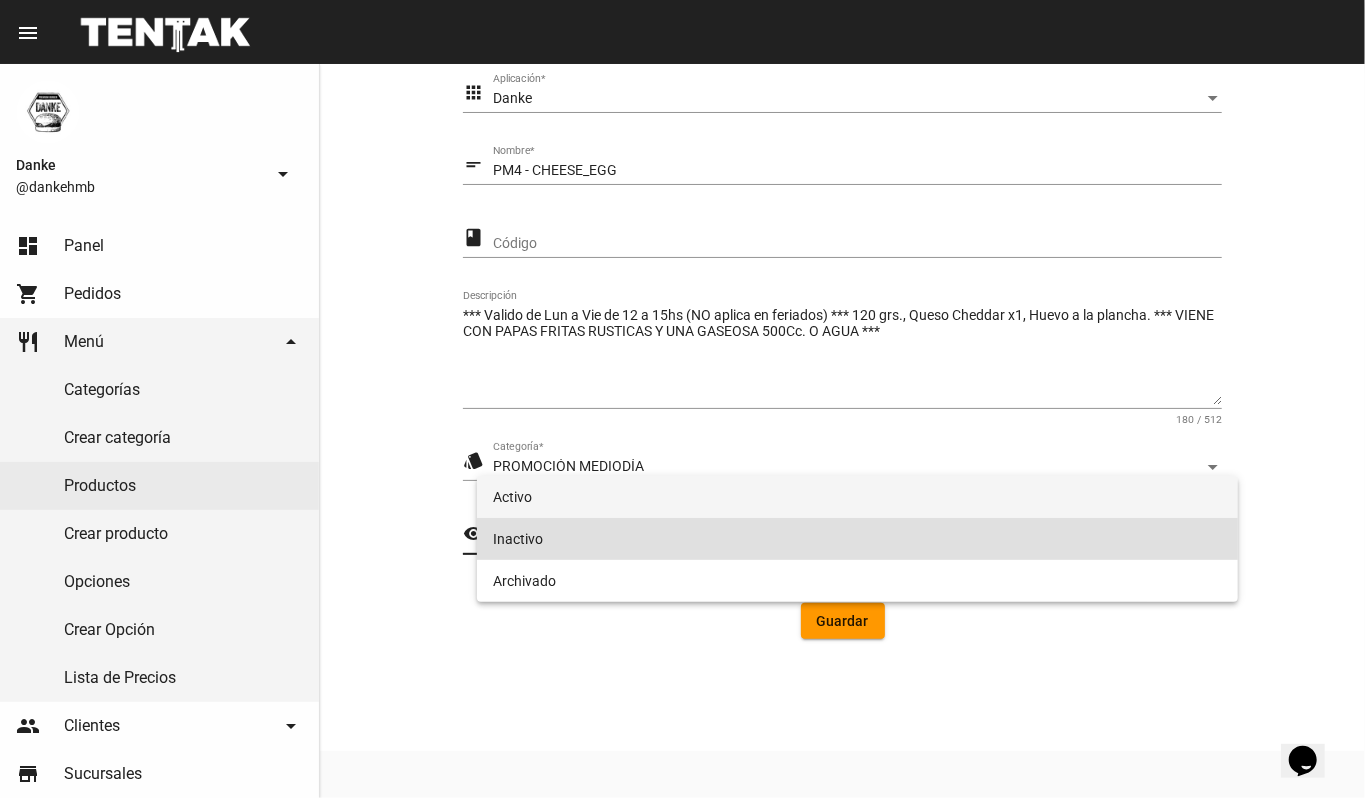 click on "Activo" at bounding box center [858, 497] 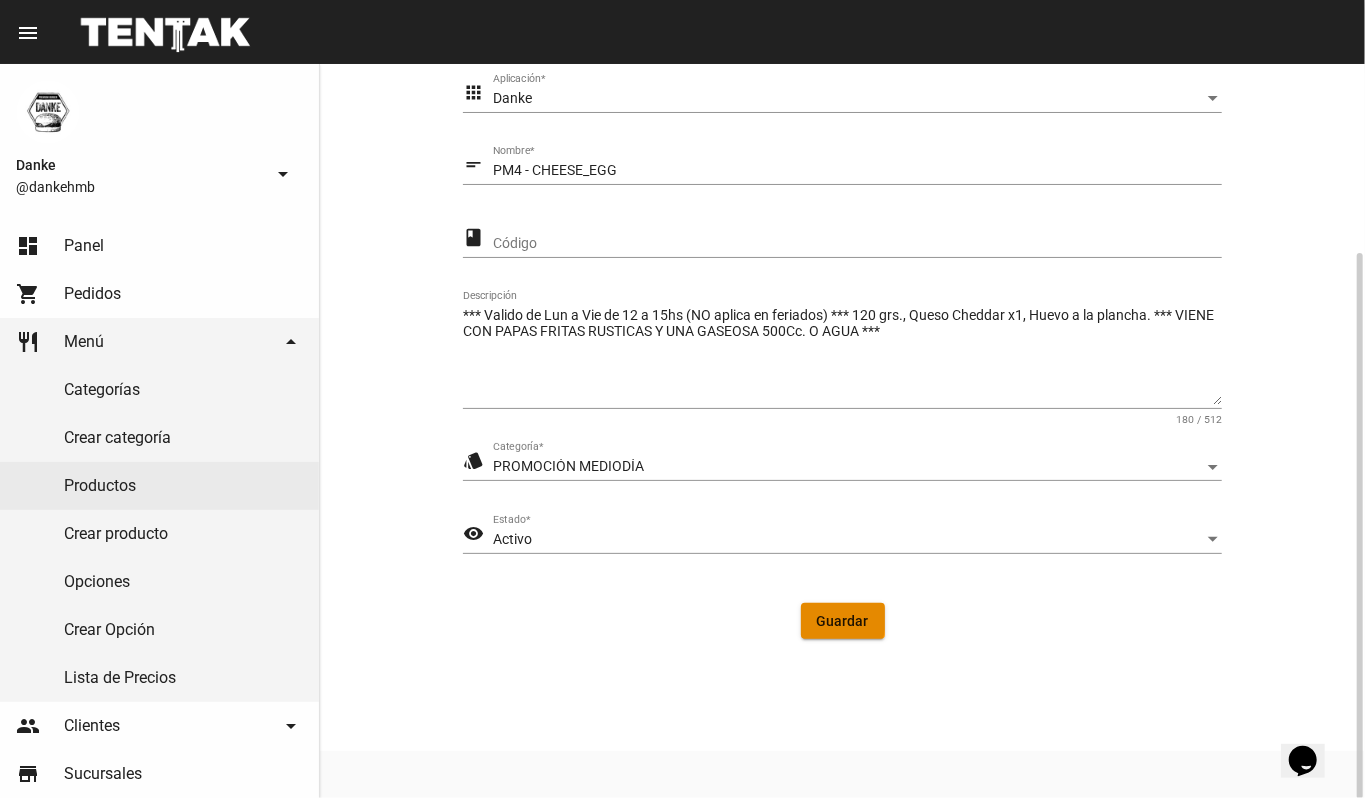 click on "Guardar" 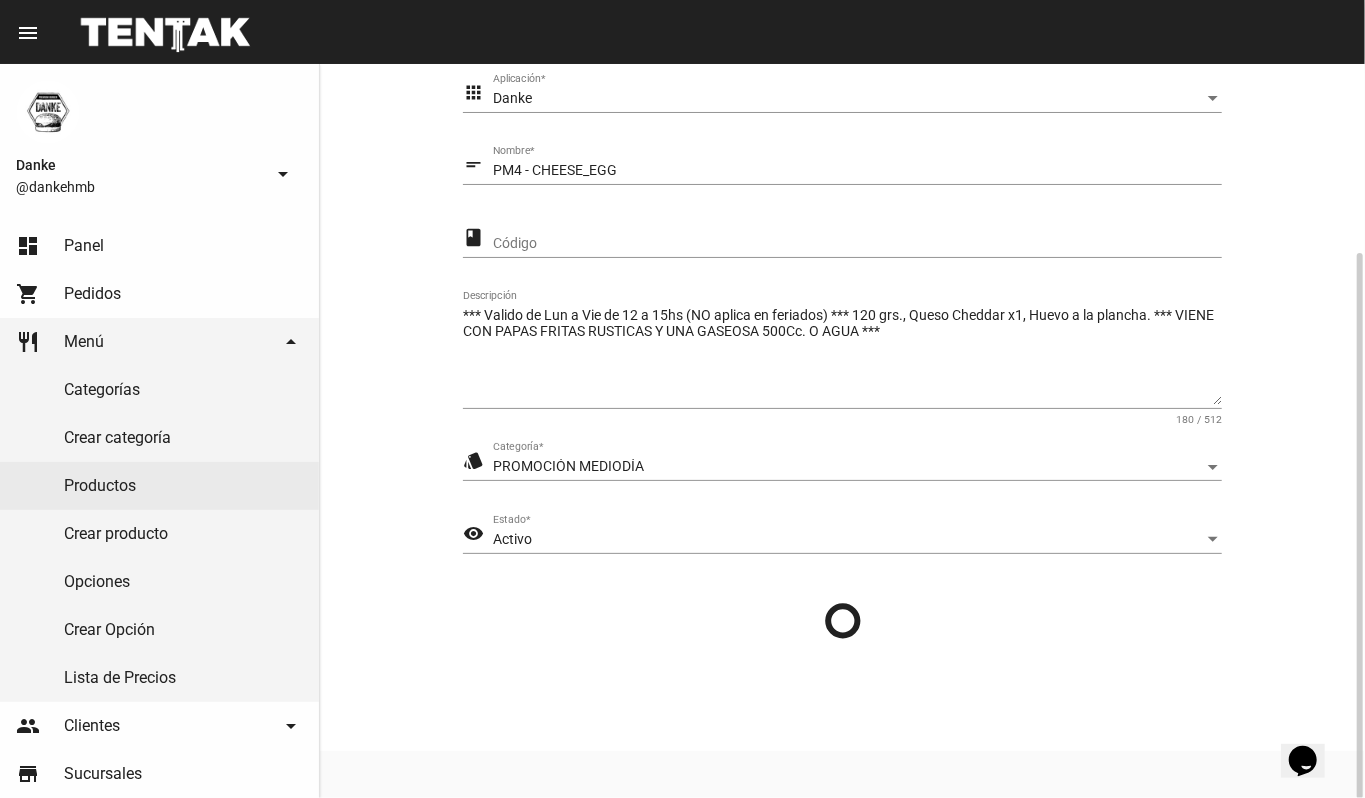 scroll, scrollTop: 0, scrollLeft: 0, axis: both 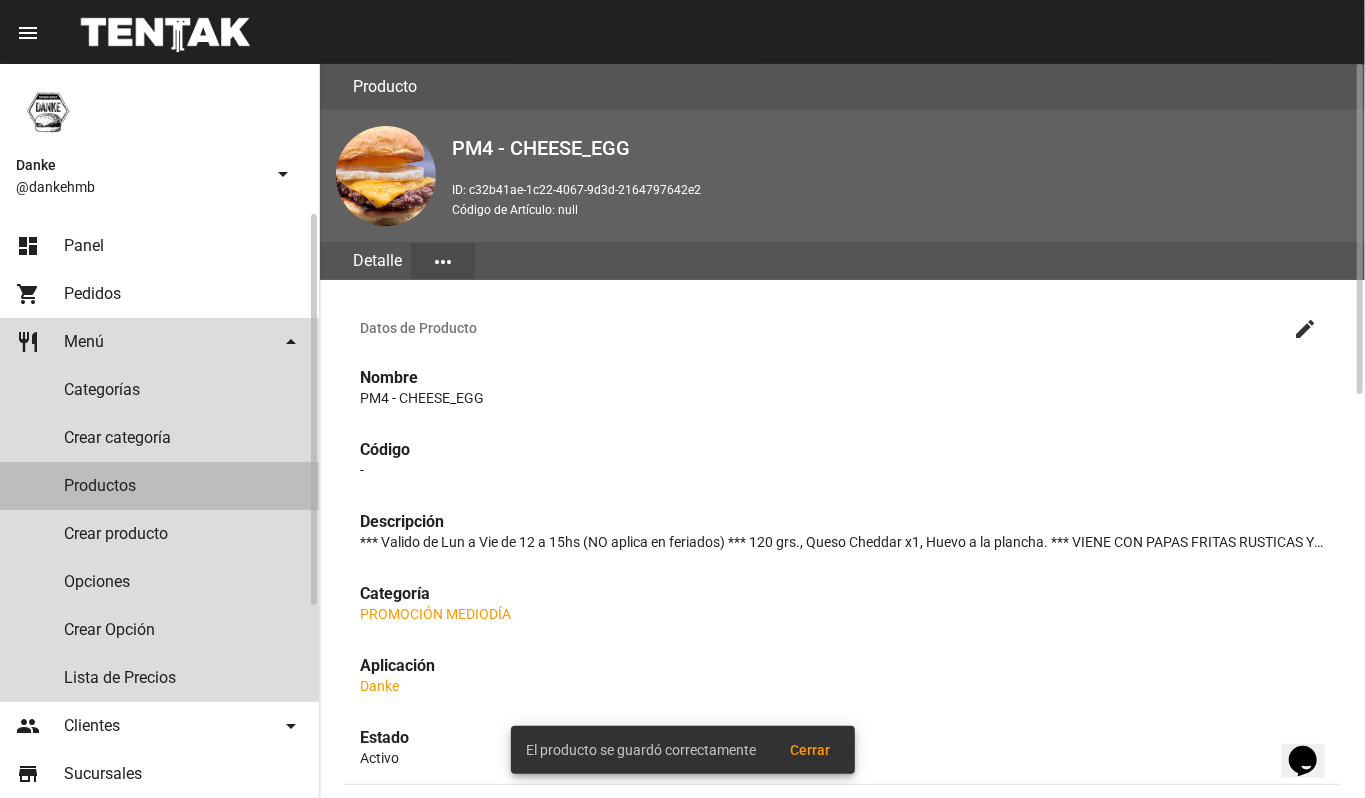 click on "Productos" 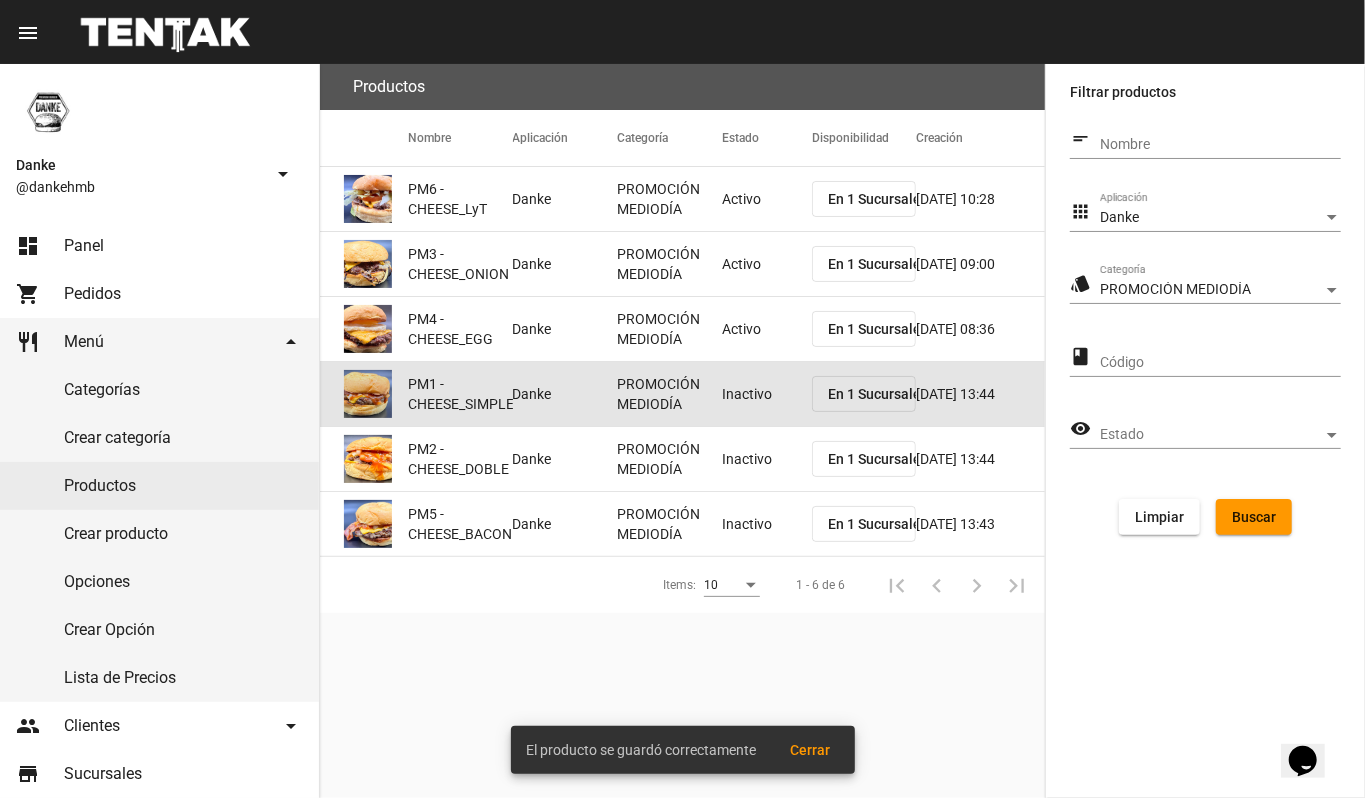 click on "Inactivo" 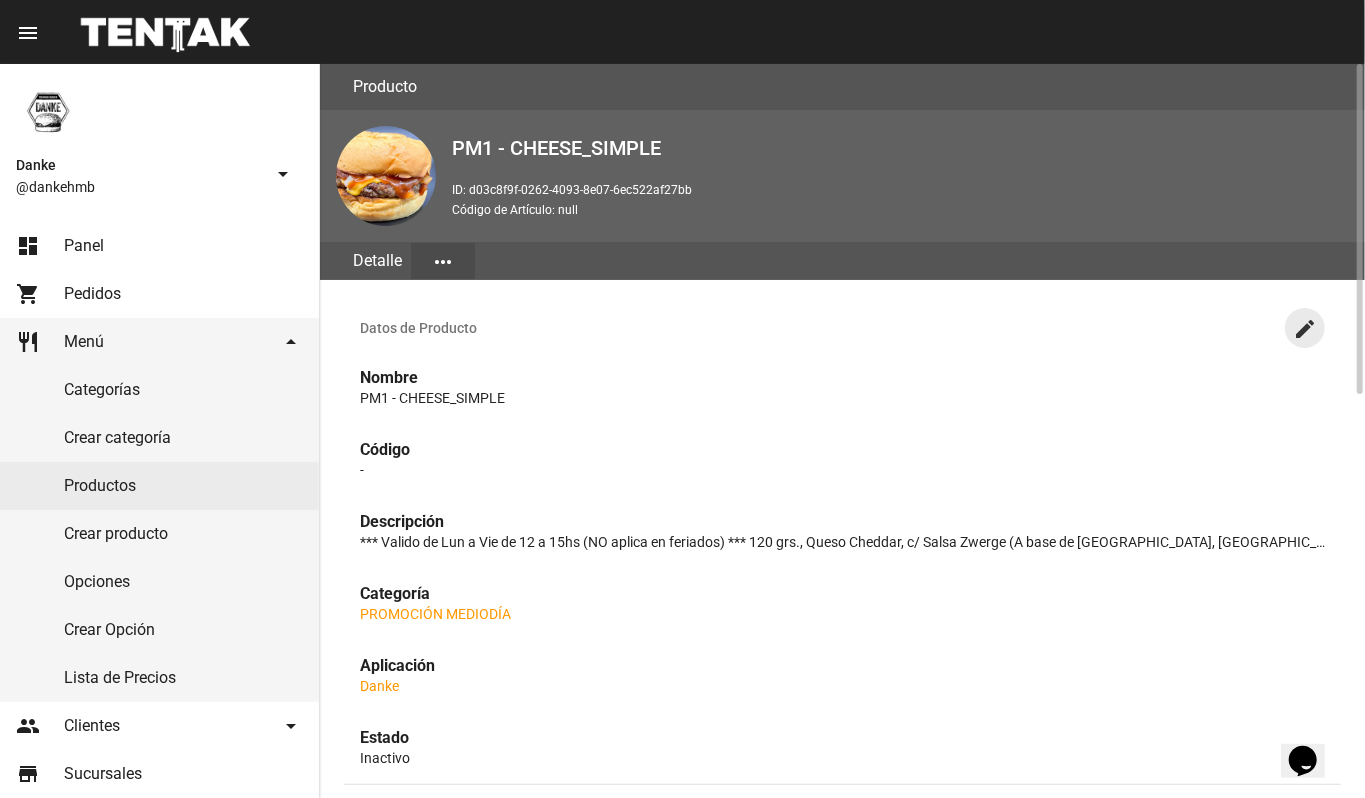 click on "create" 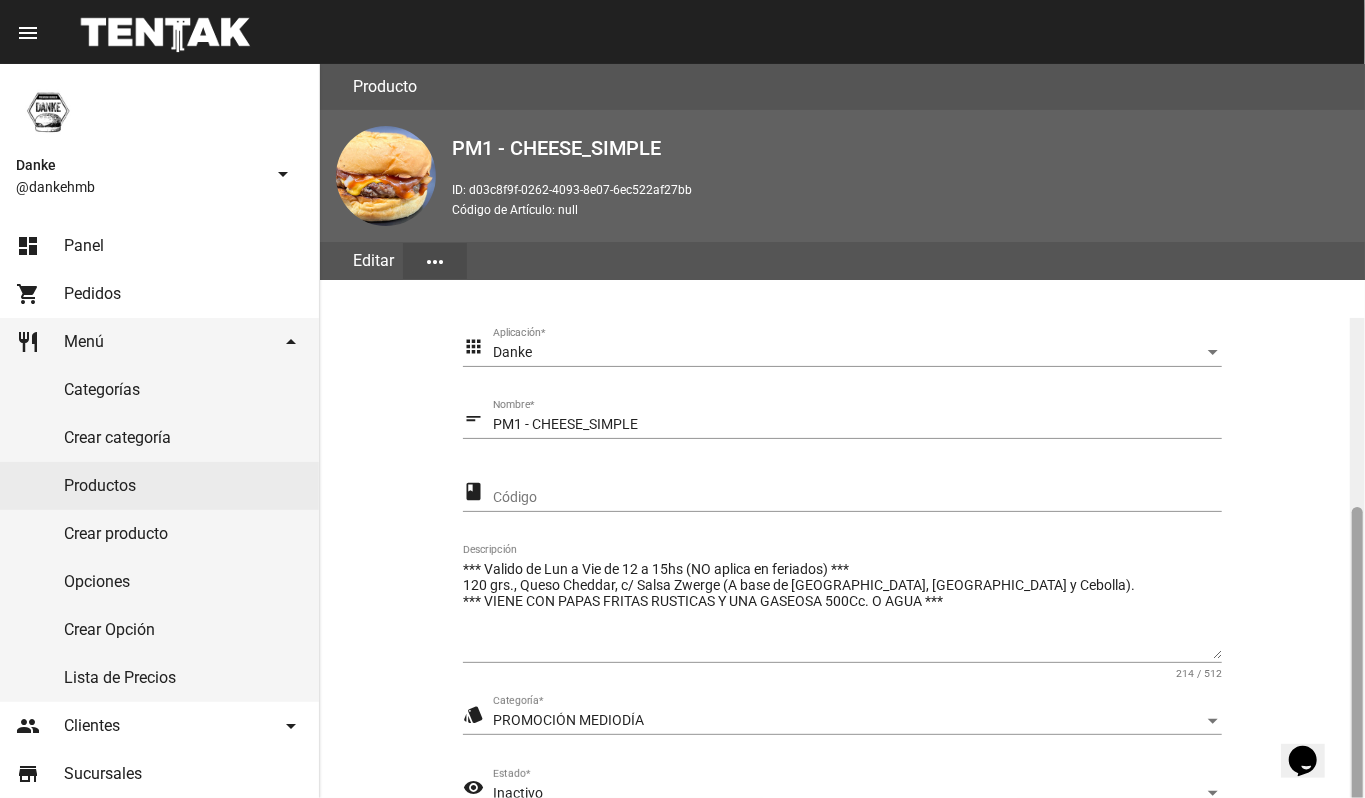 scroll, scrollTop: 254, scrollLeft: 0, axis: vertical 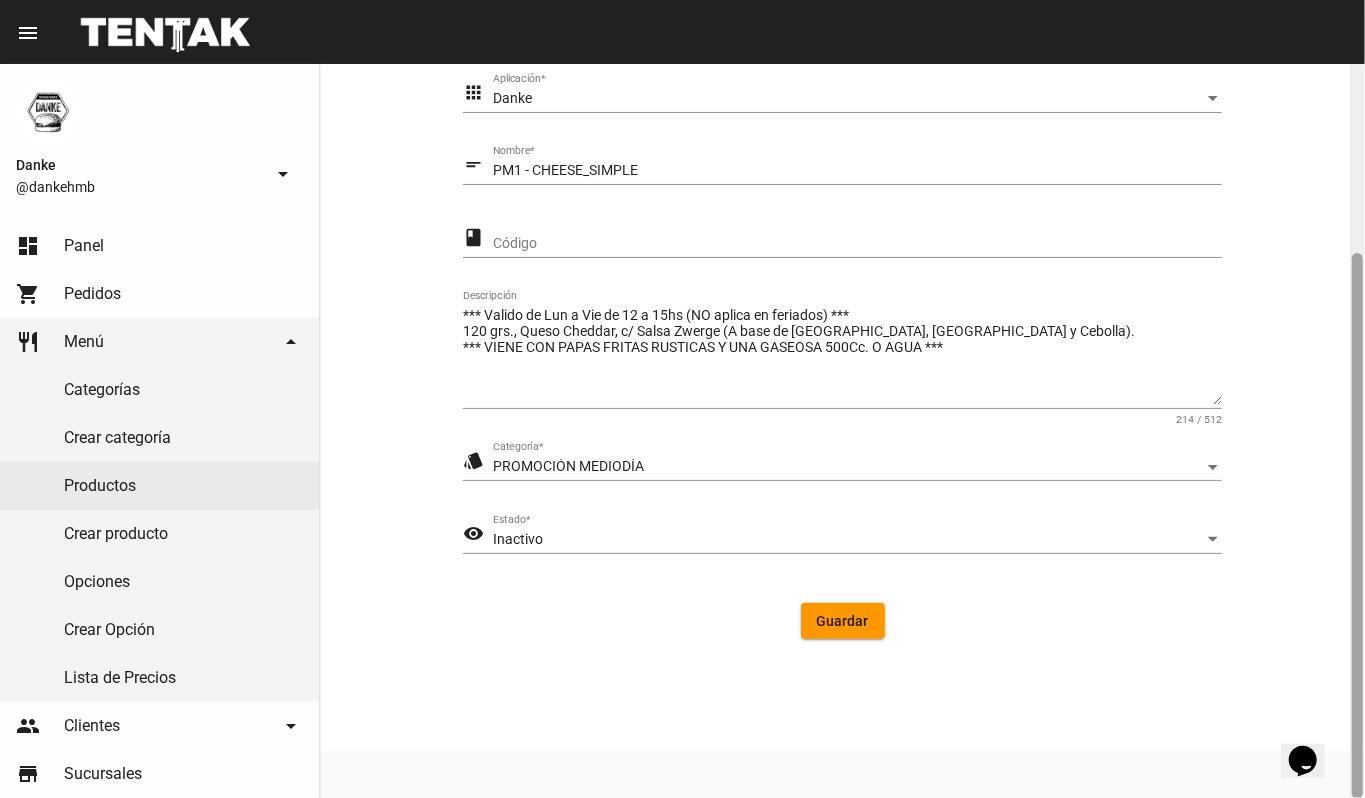 click 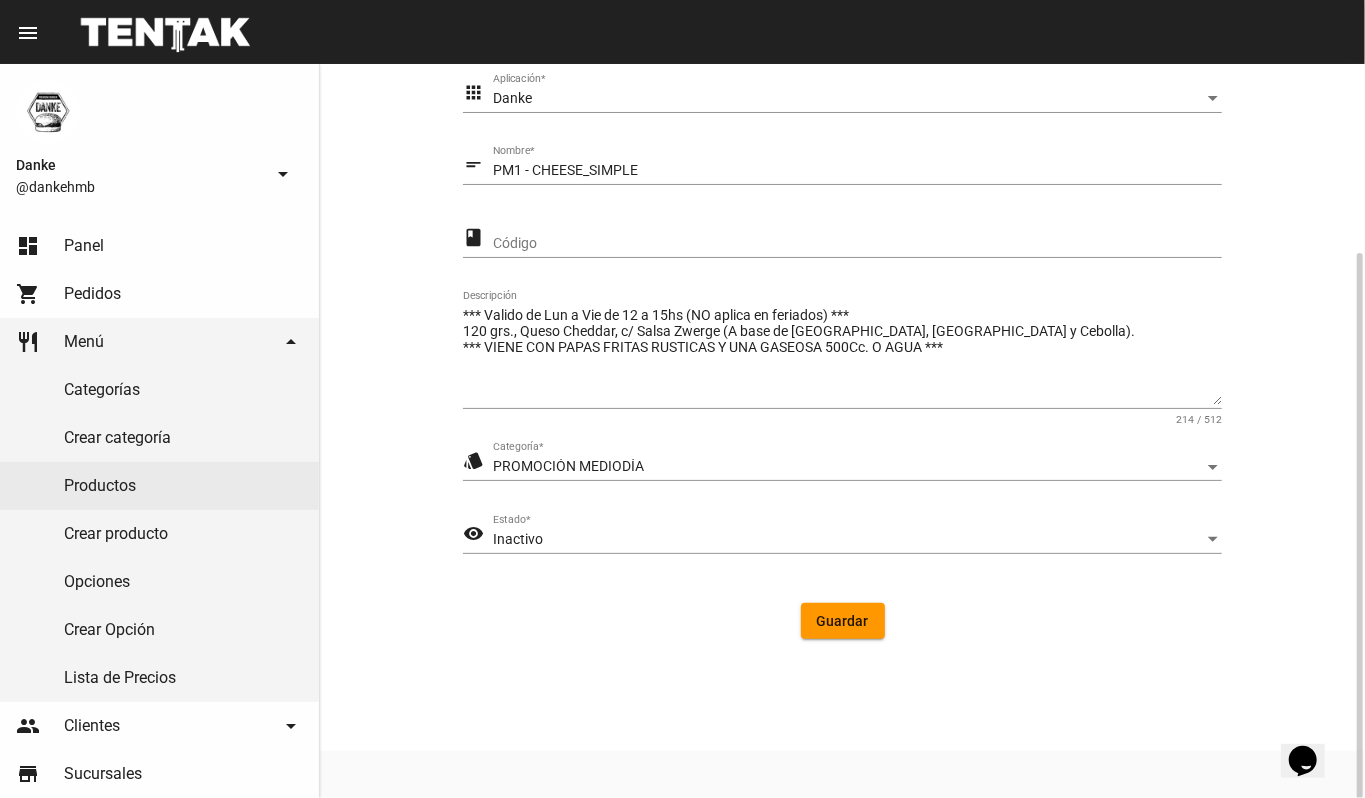 click on "Inactivo" 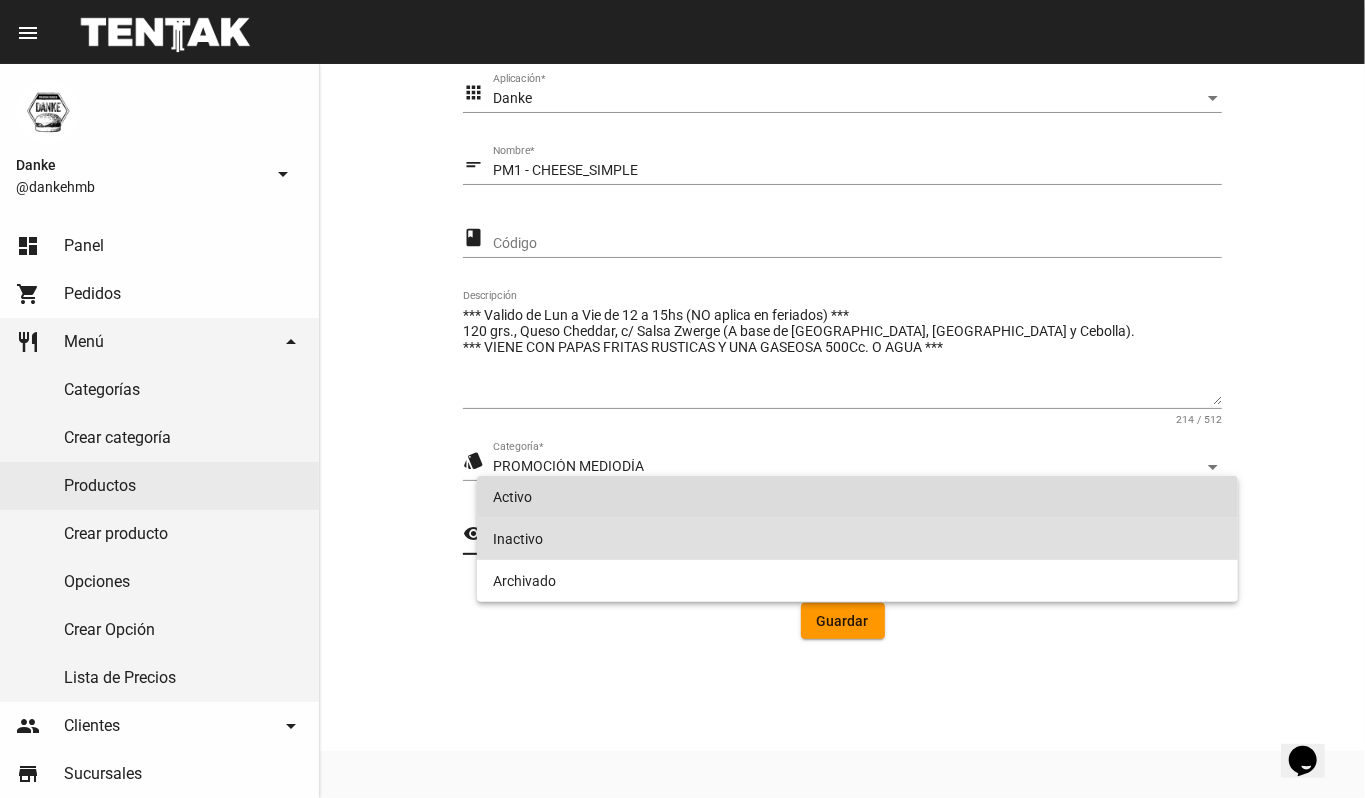 click on "Activo" at bounding box center (858, 497) 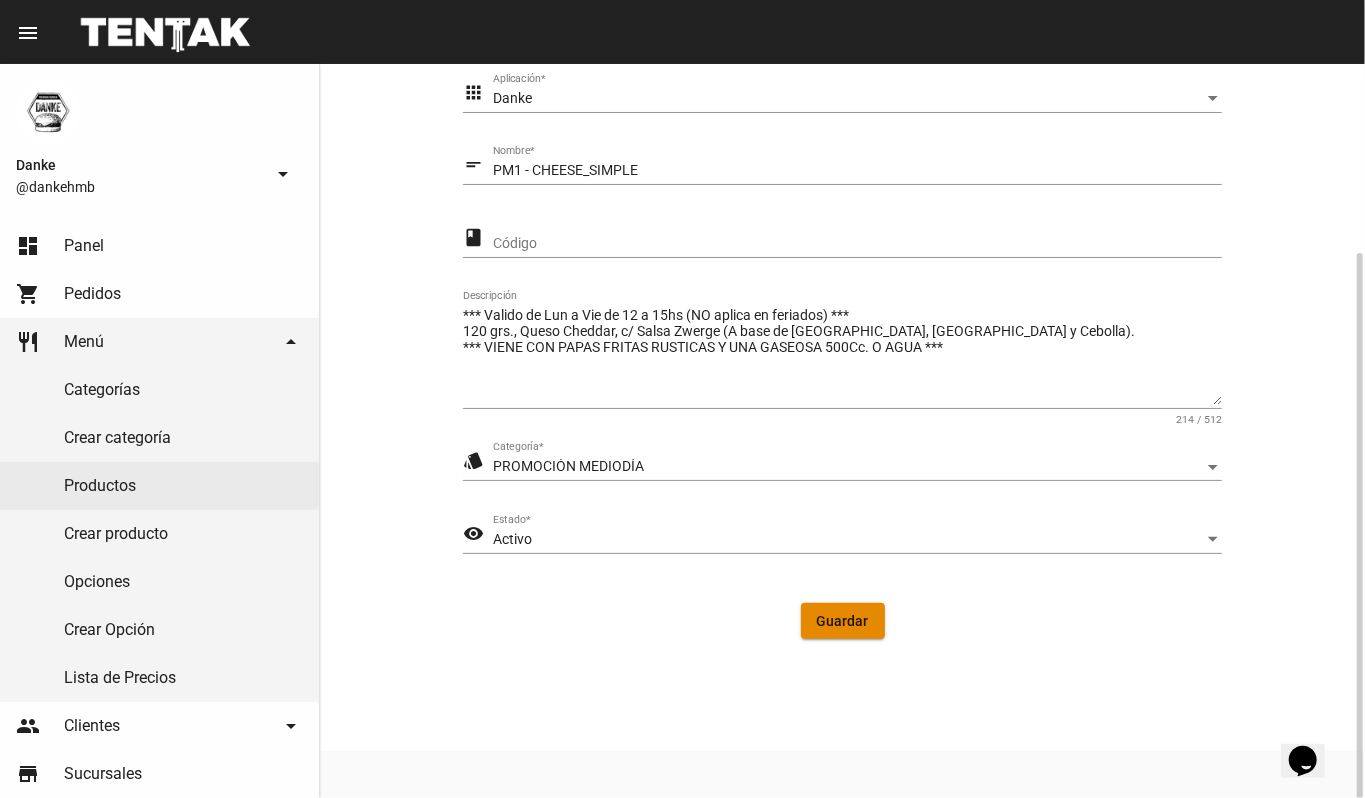 click on "Guardar" 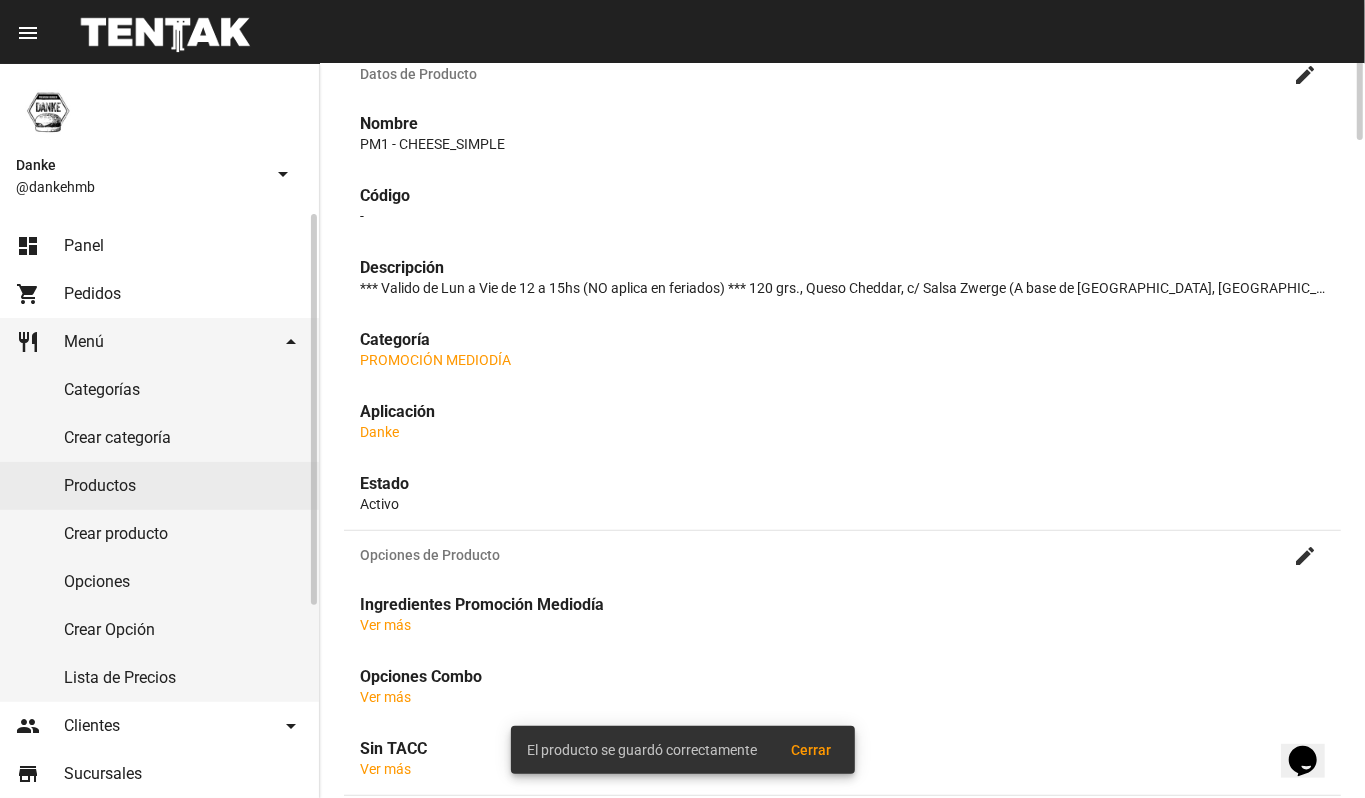 scroll, scrollTop: 0, scrollLeft: 0, axis: both 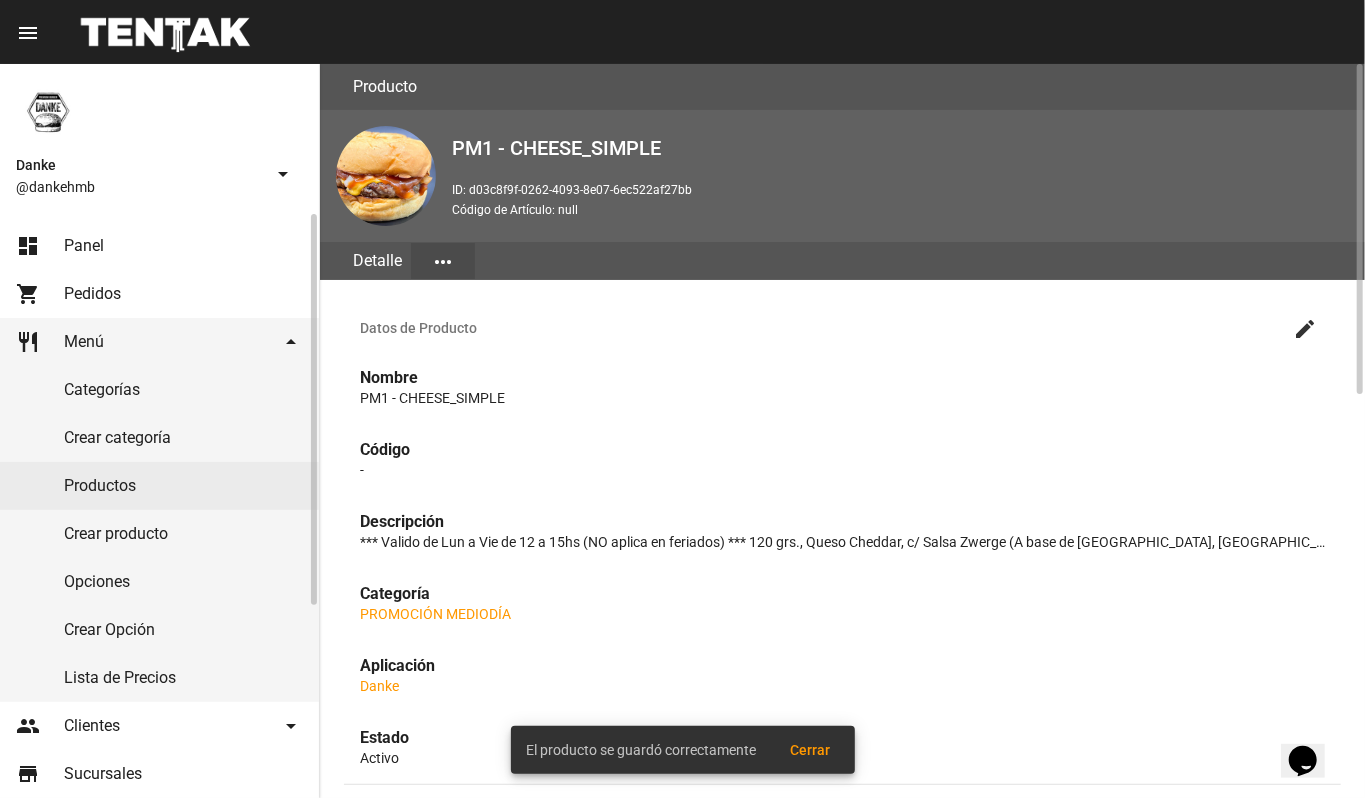 click on "Productos" 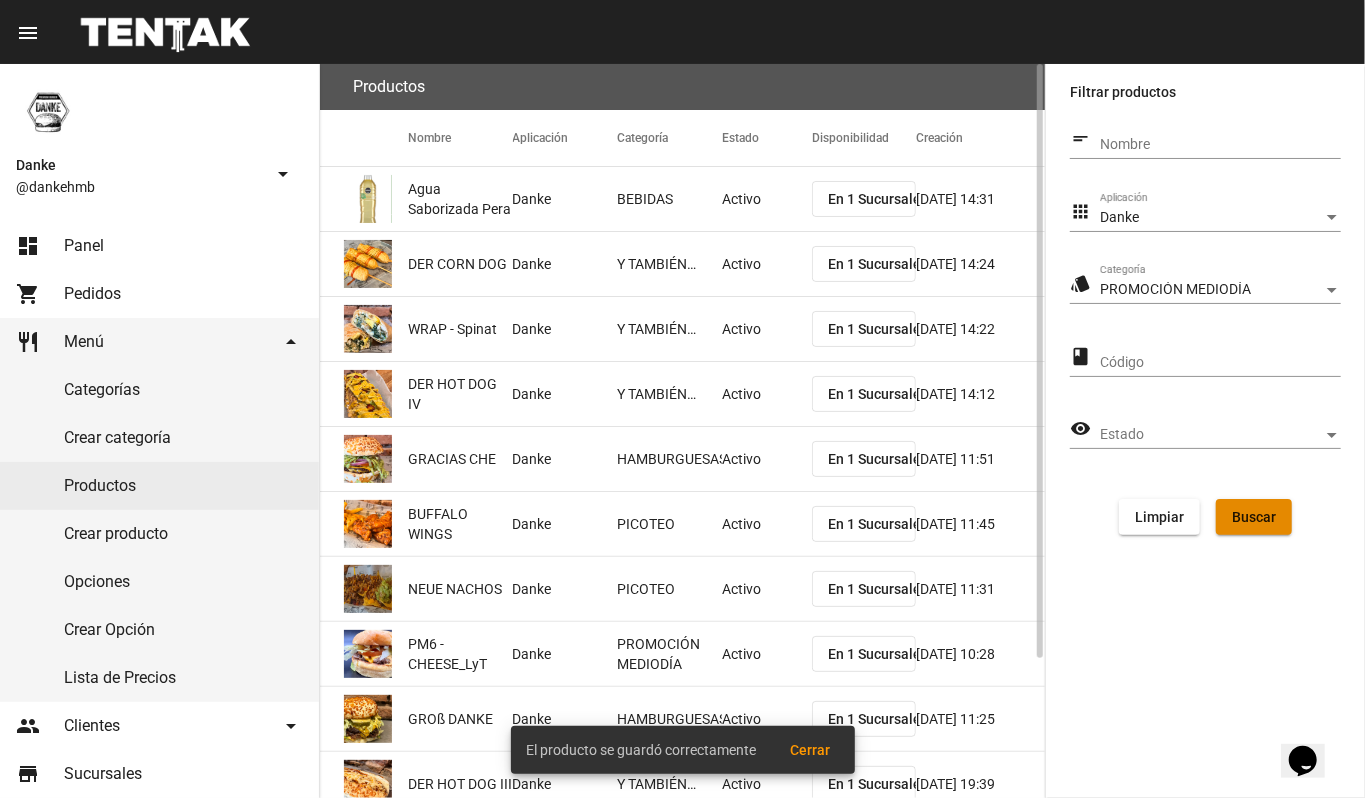 click on "Buscar" 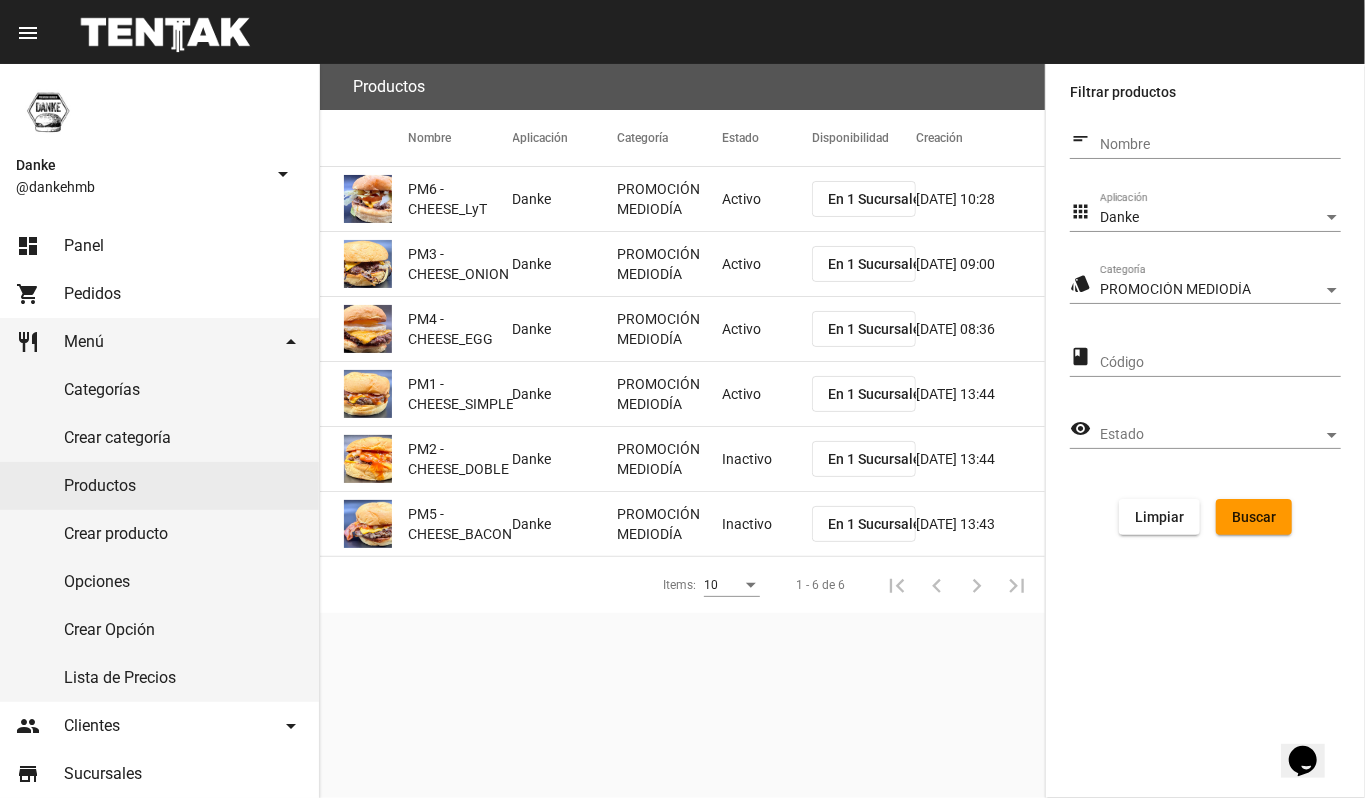click on "Inactivo" 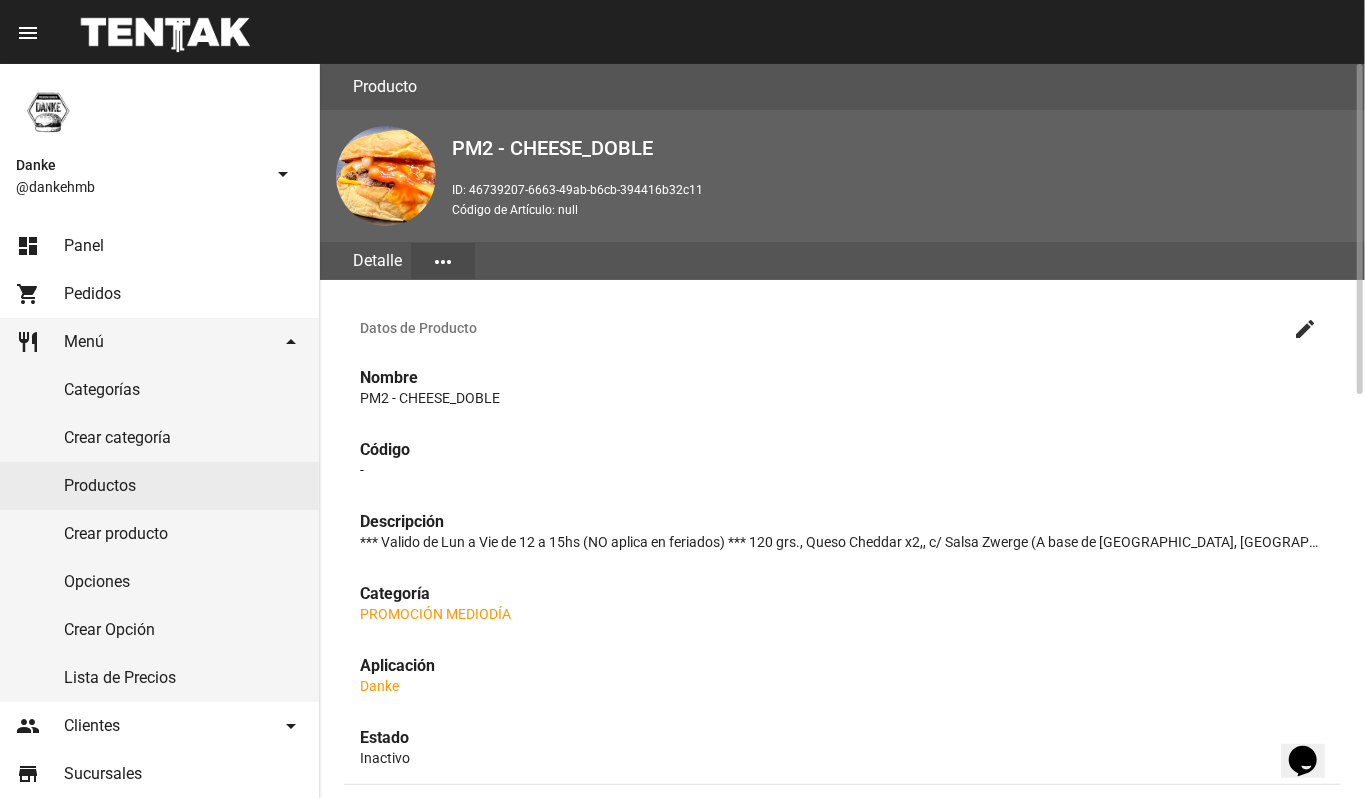 click on "create" 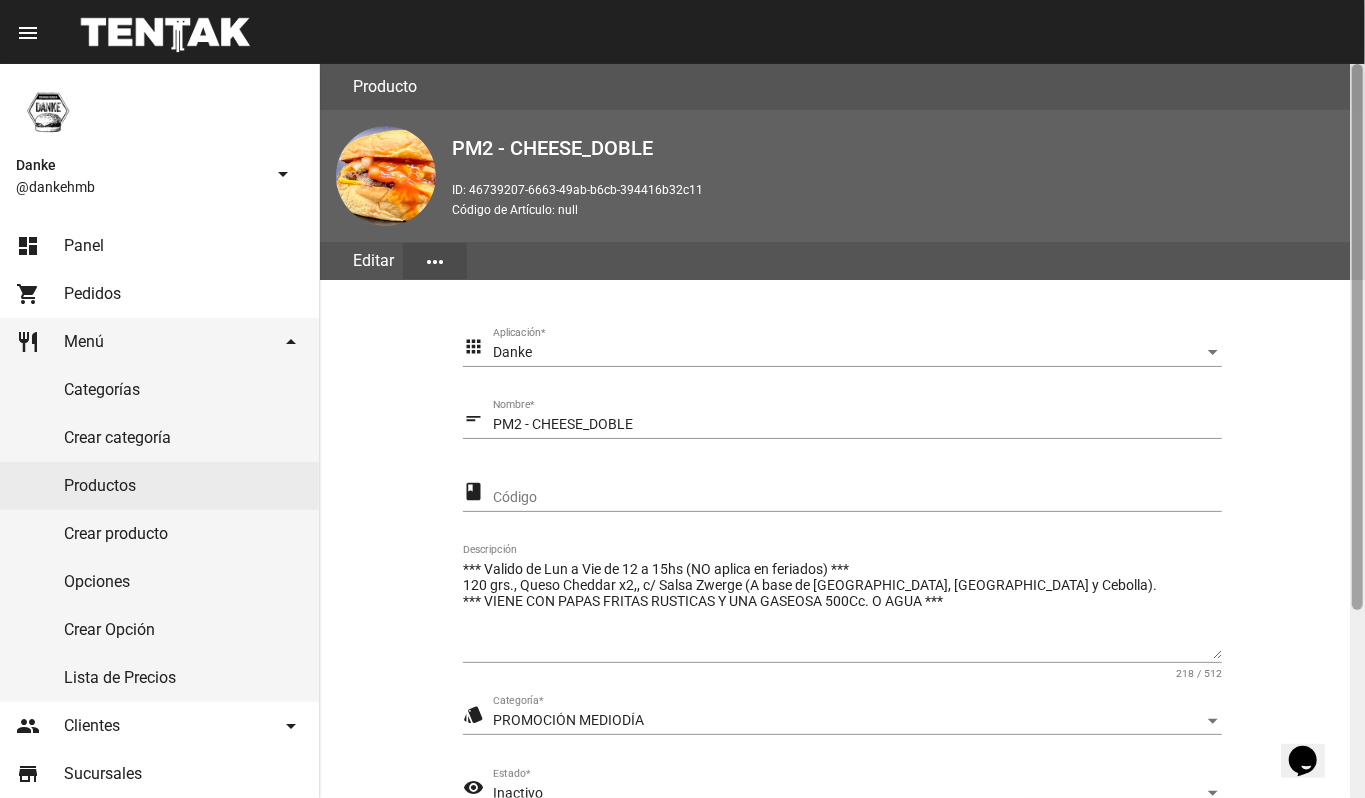 scroll, scrollTop: 254, scrollLeft: 0, axis: vertical 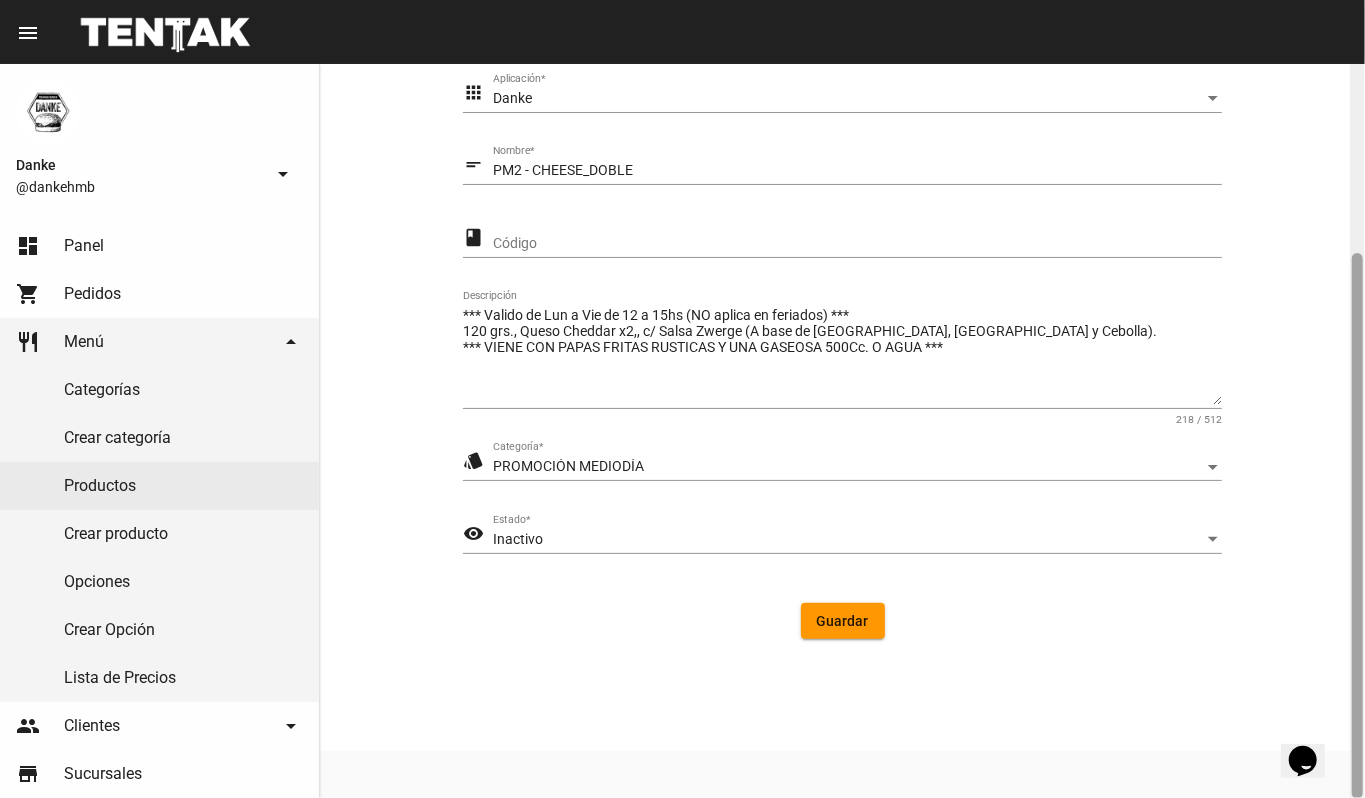 click 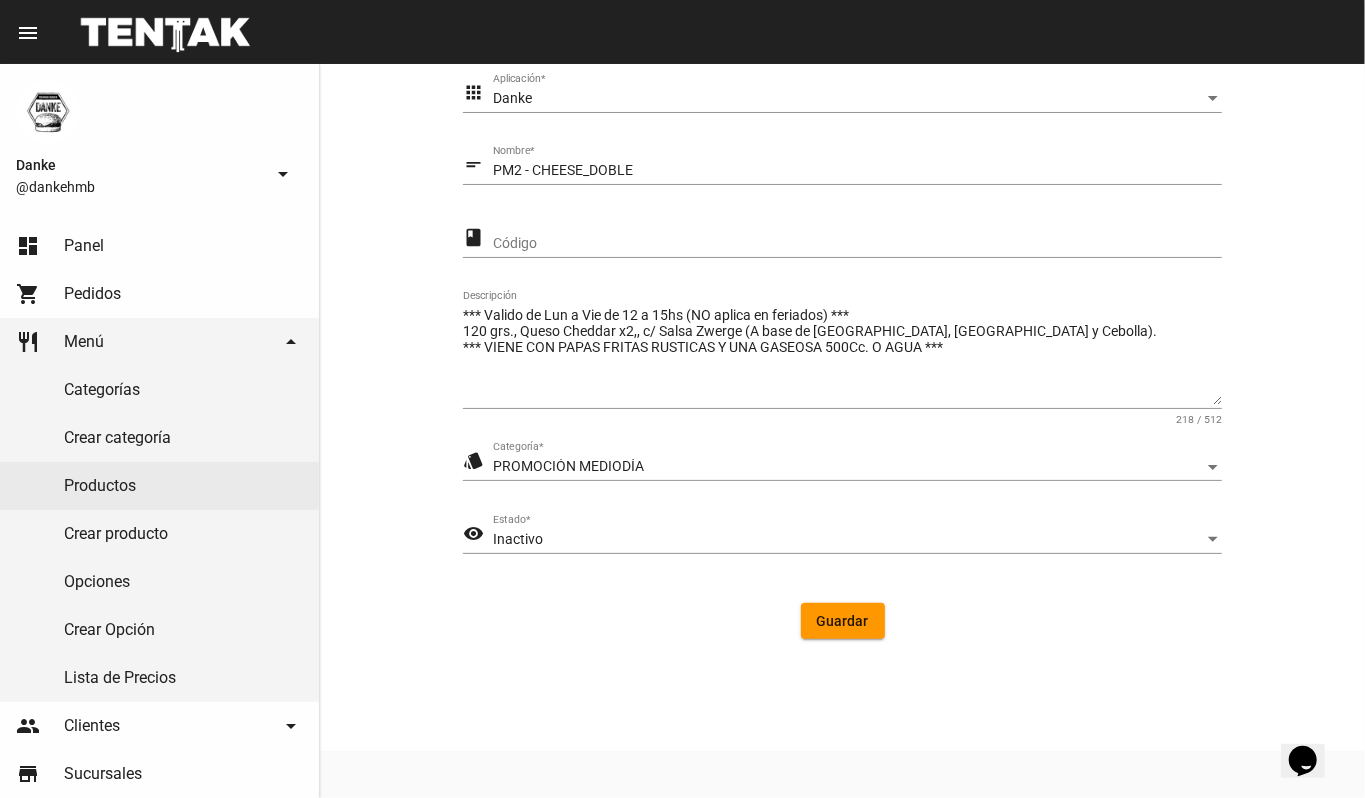 click on "Inactivo Estado  *" 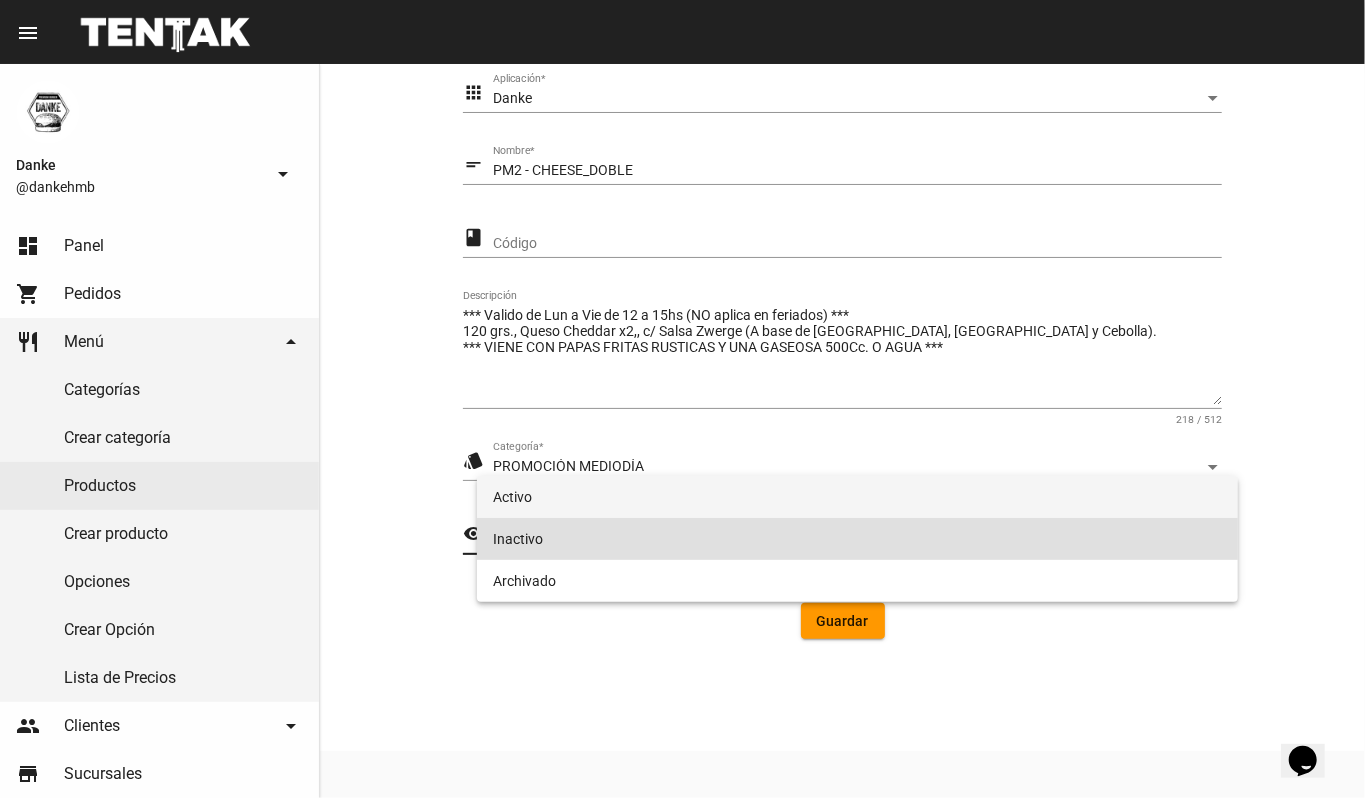 click on "Activo" at bounding box center [858, 497] 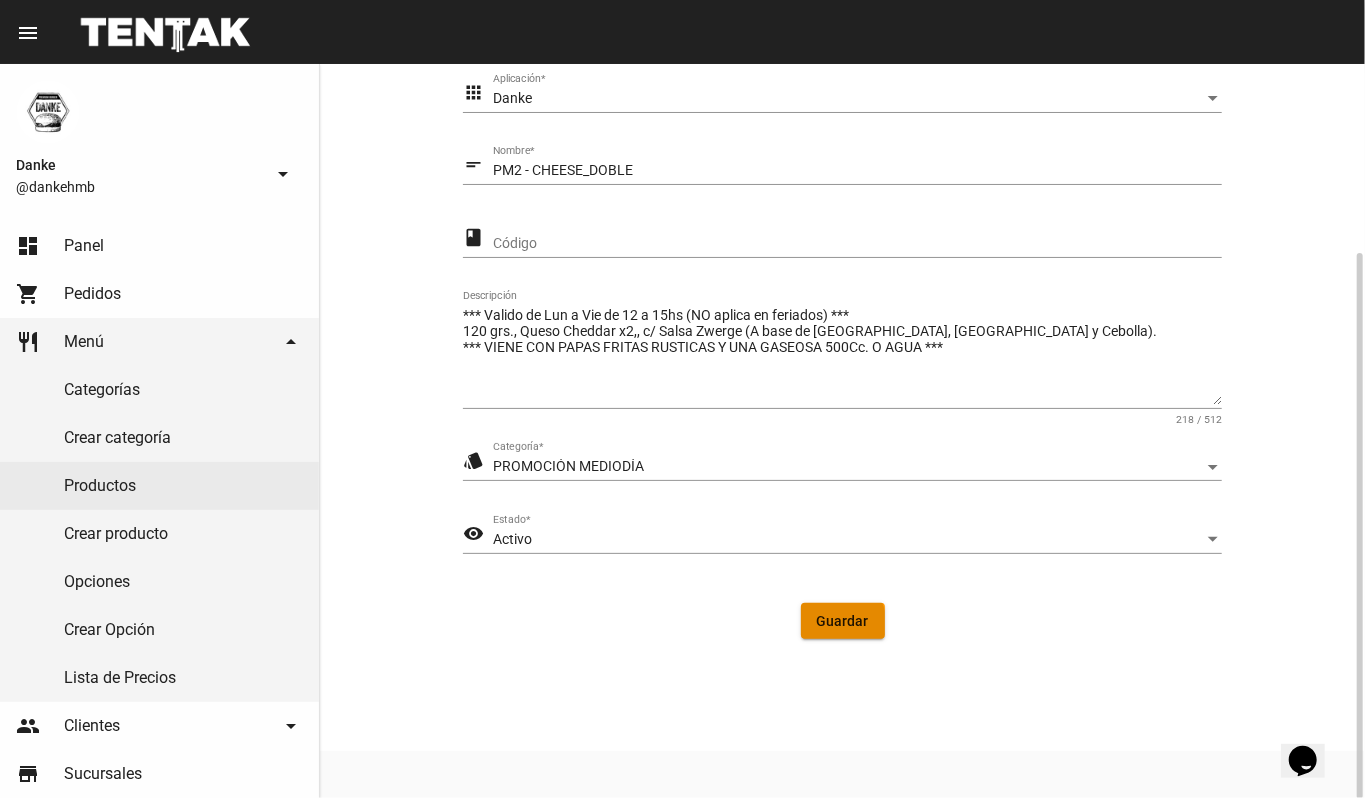 click on "Guardar" 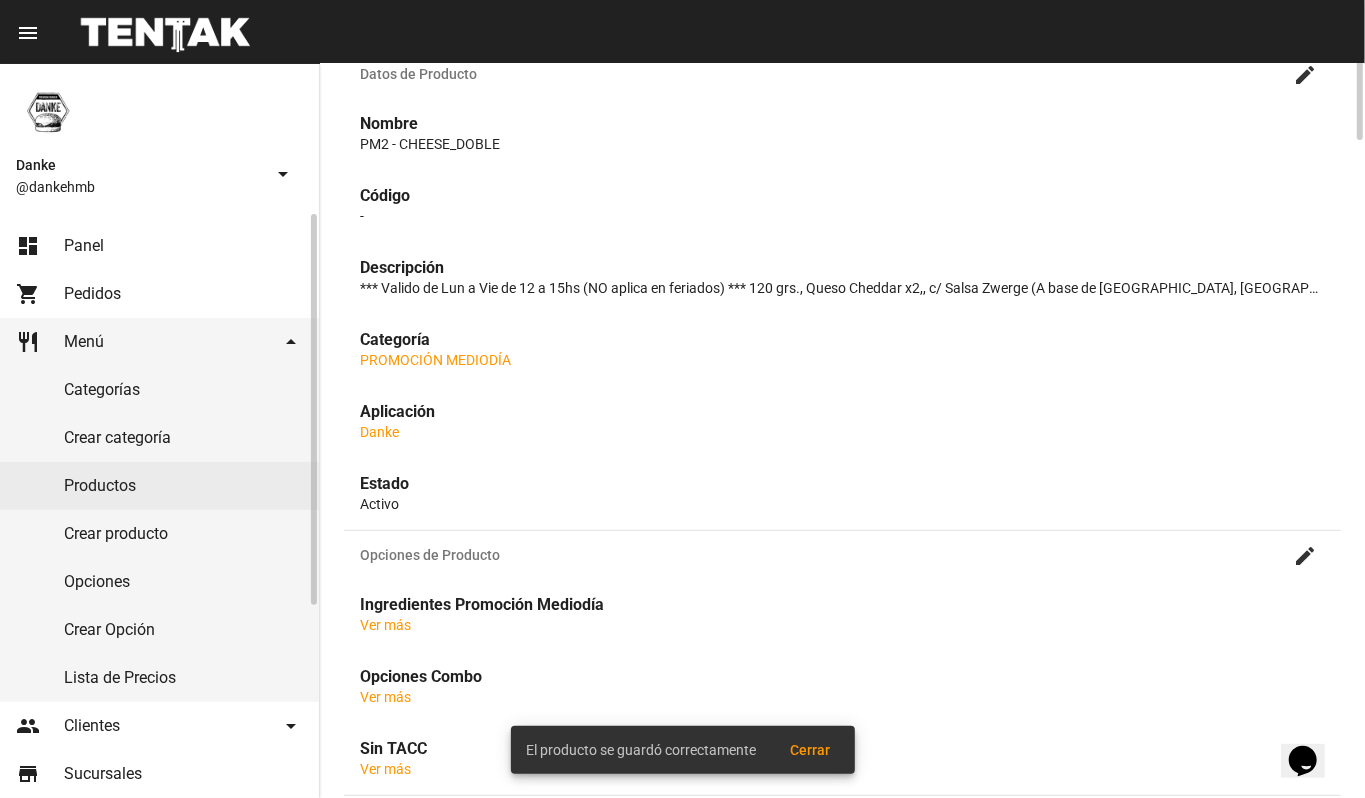 scroll, scrollTop: 0, scrollLeft: 0, axis: both 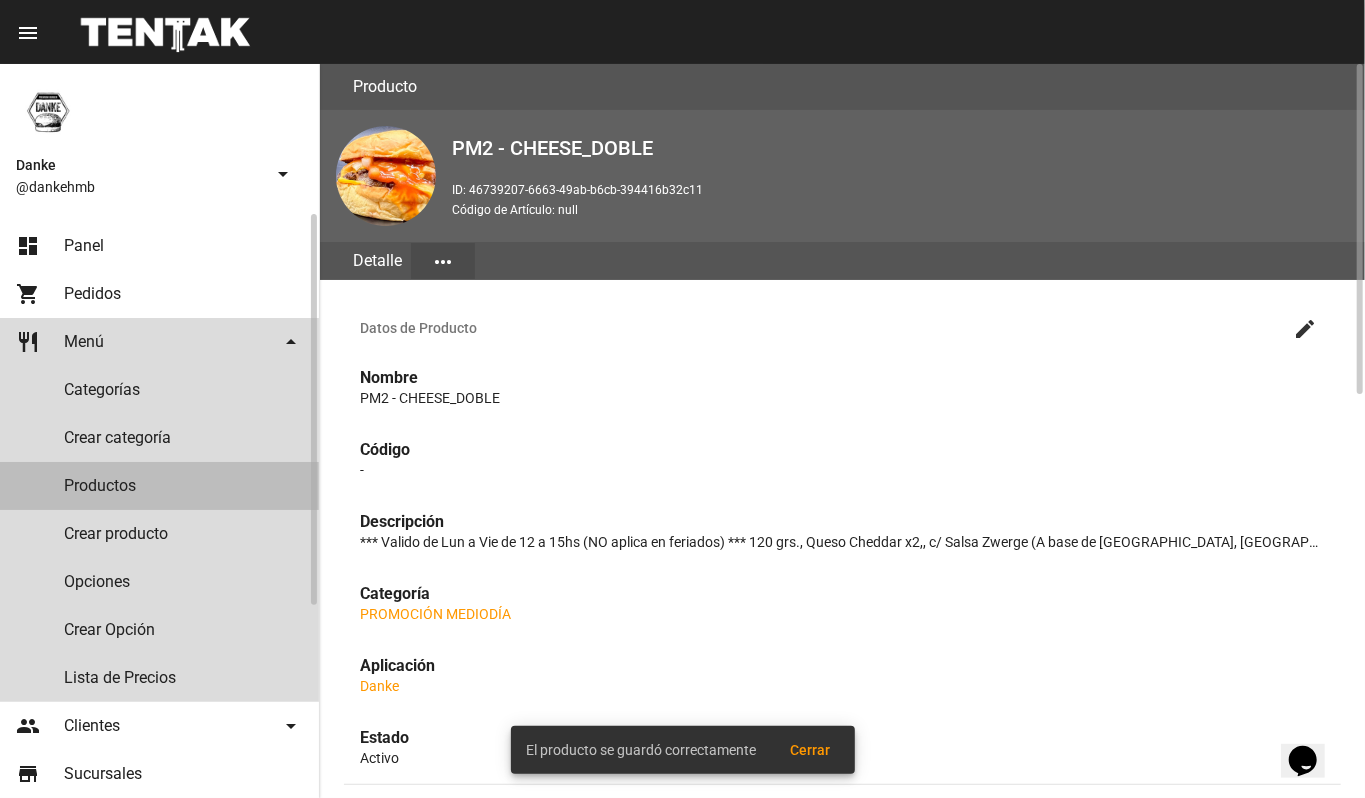 click on "Productos" 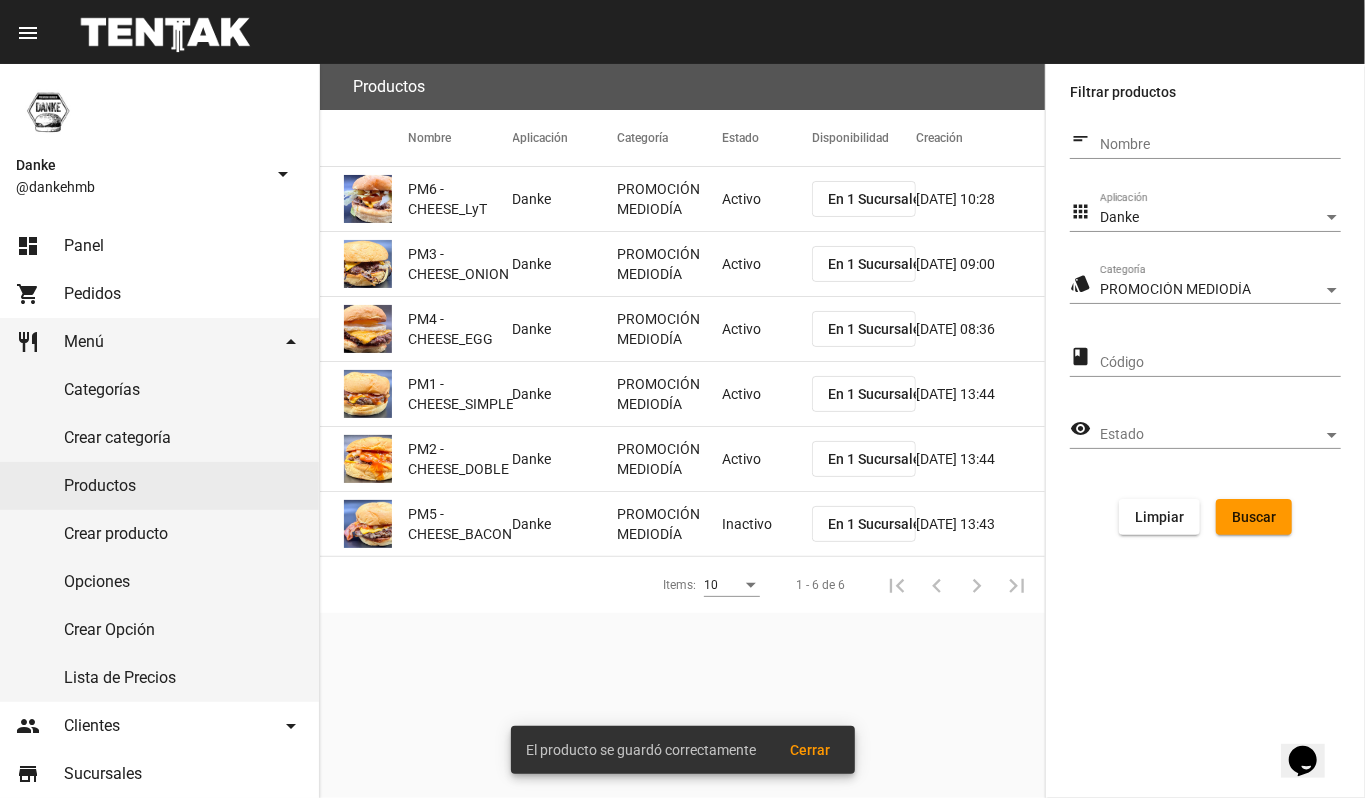 click on "Inactivo" 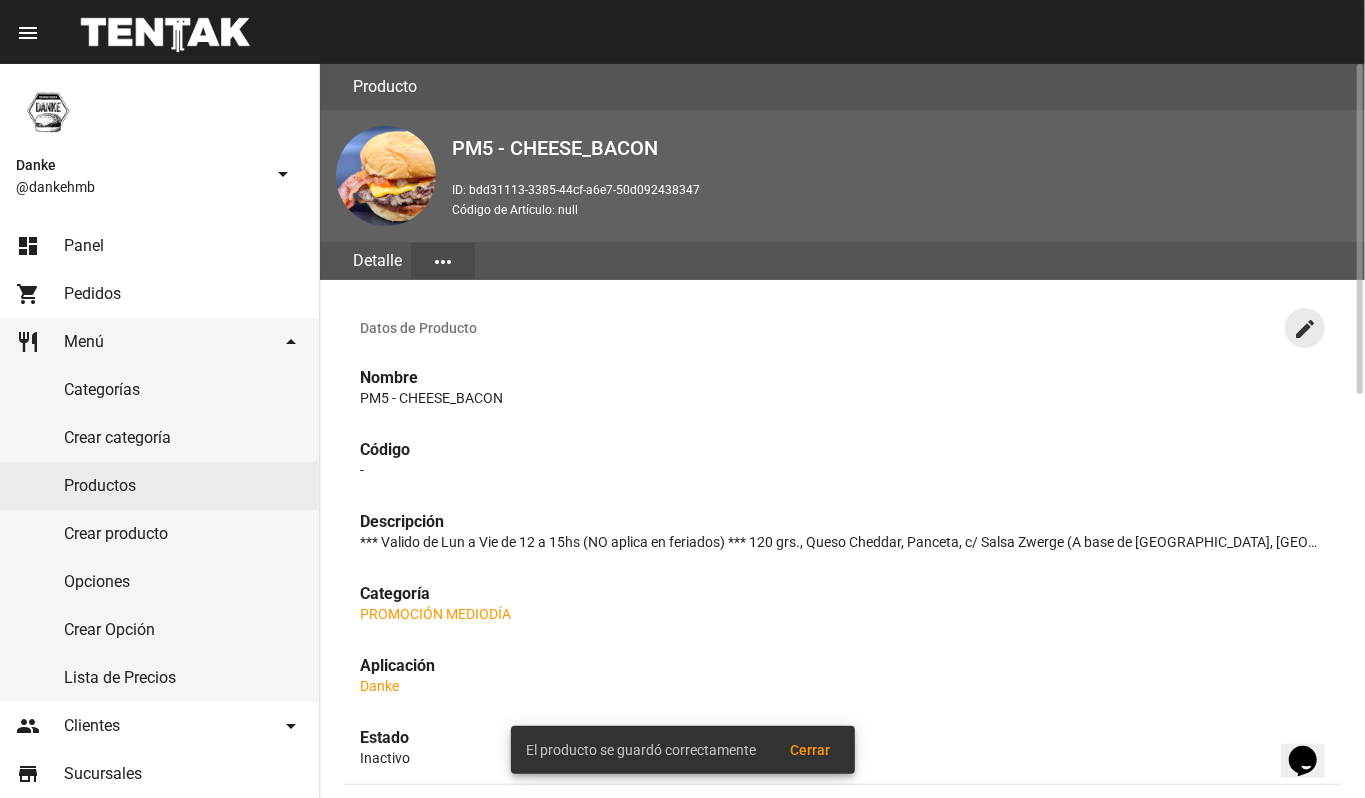 click on "create" 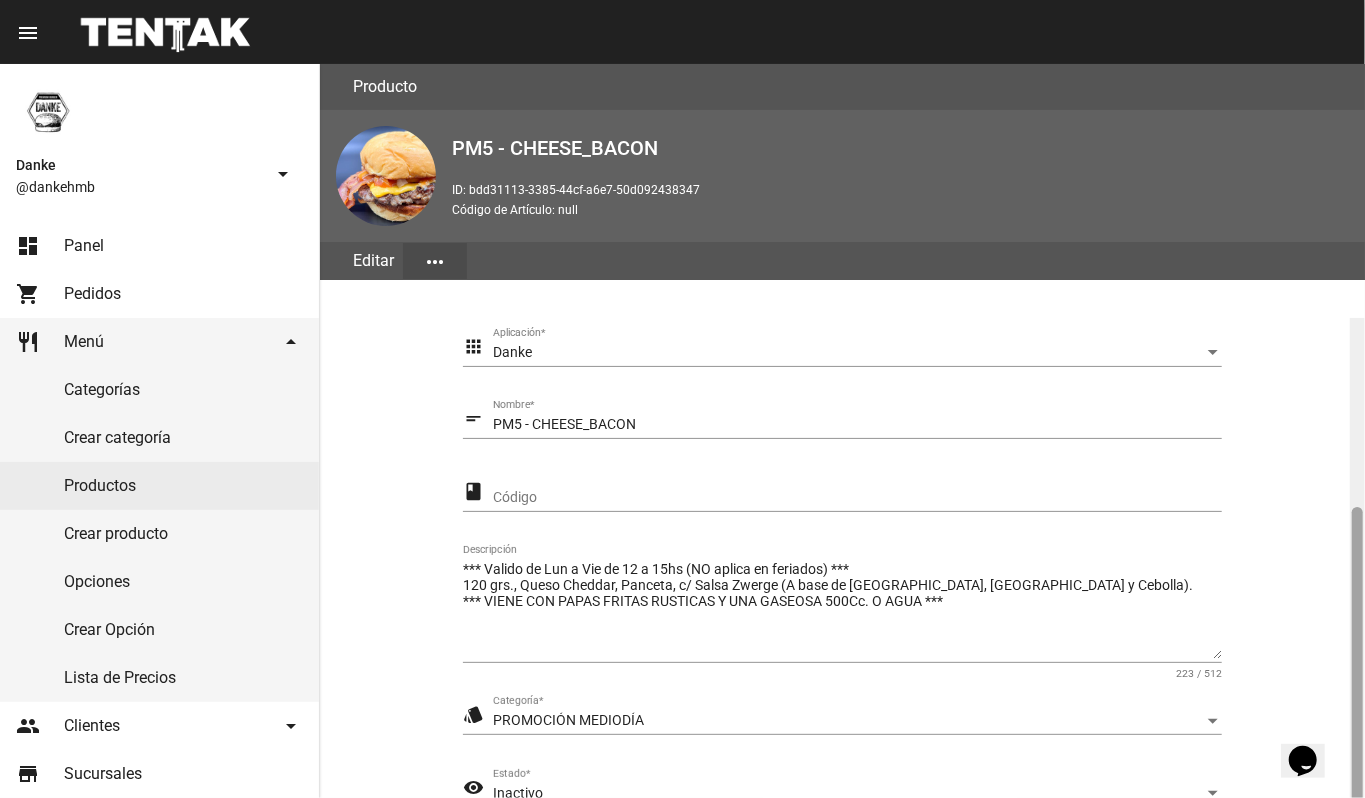 scroll, scrollTop: 254, scrollLeft: 0, axis: vertical 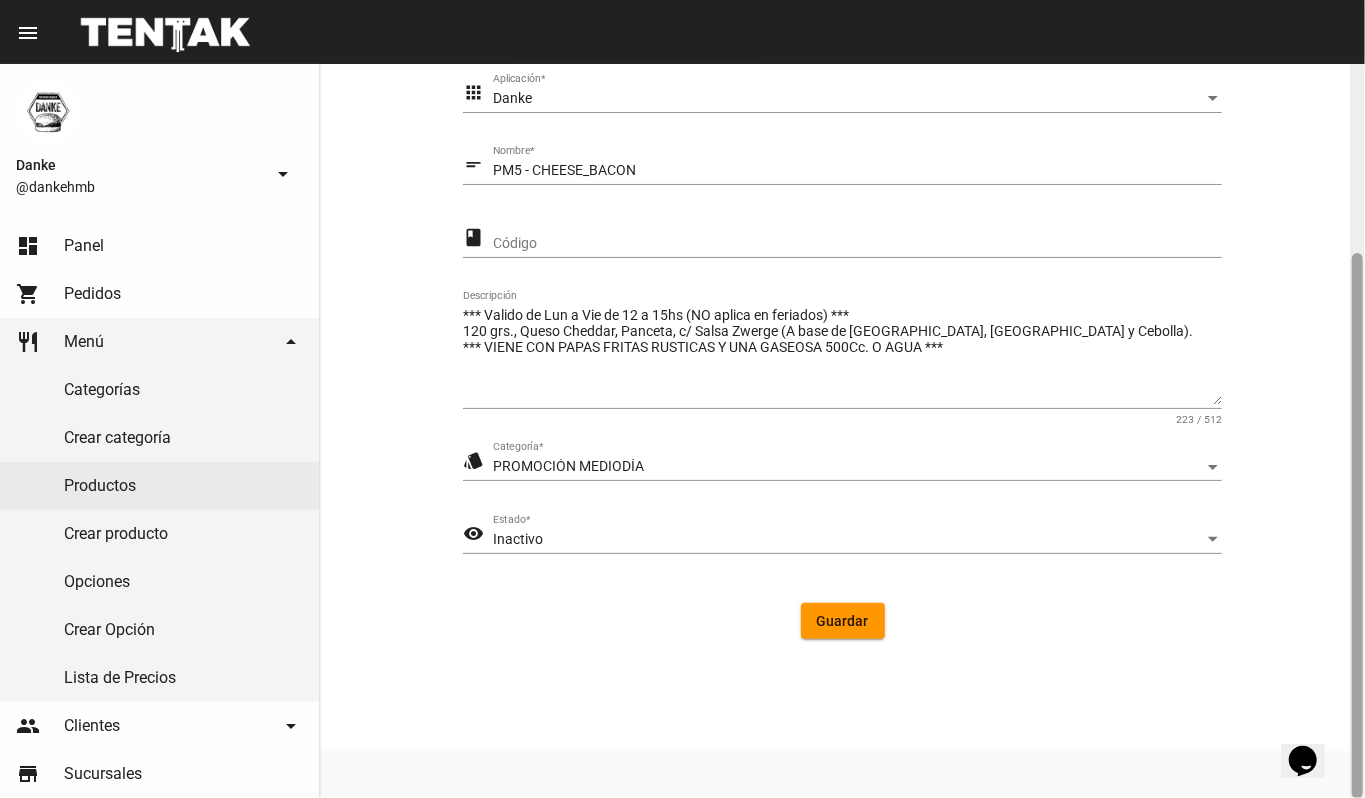 drag, startPoint x: 1364, startPoint y: 421, endPoint x: 1364, endPoint y: 442, distance: 21 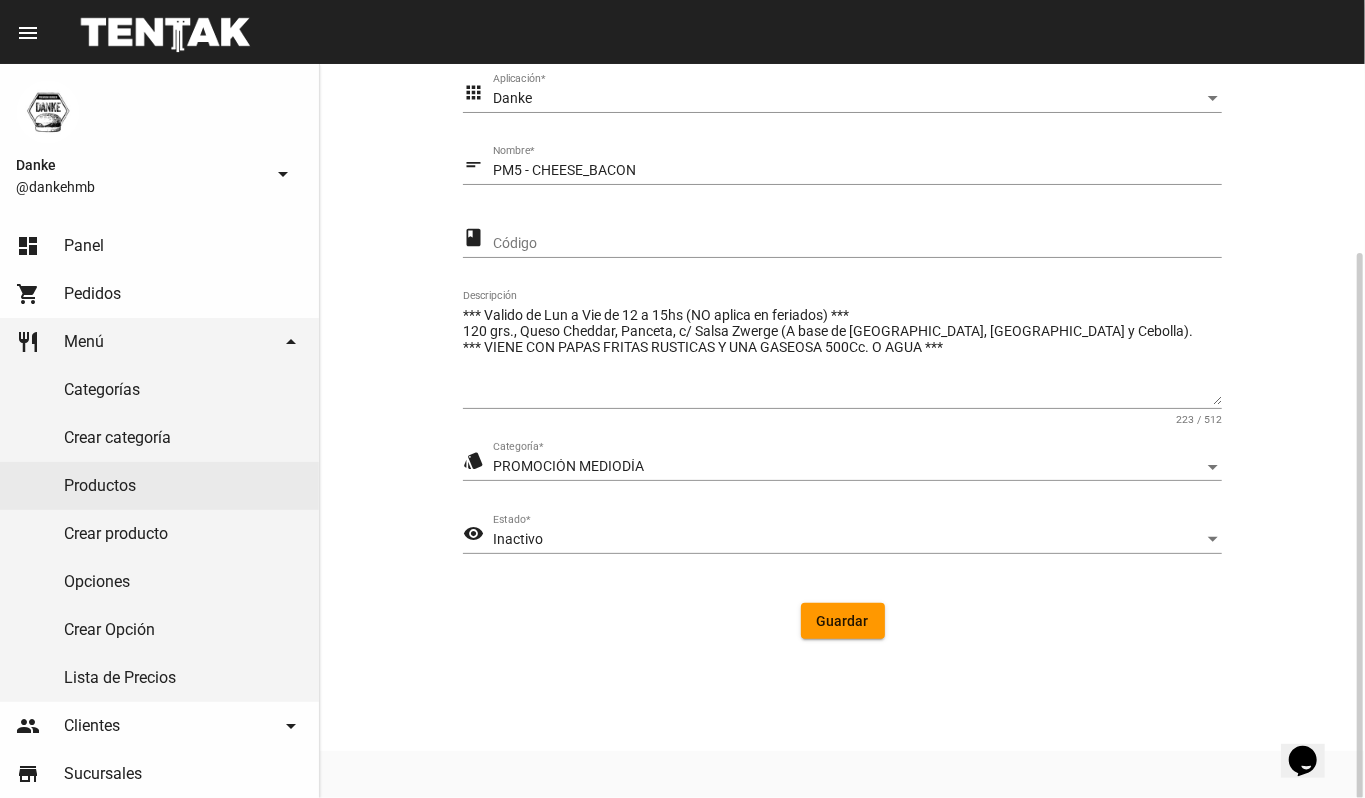 click on "Inactivo" at bounding box center (848, 540) 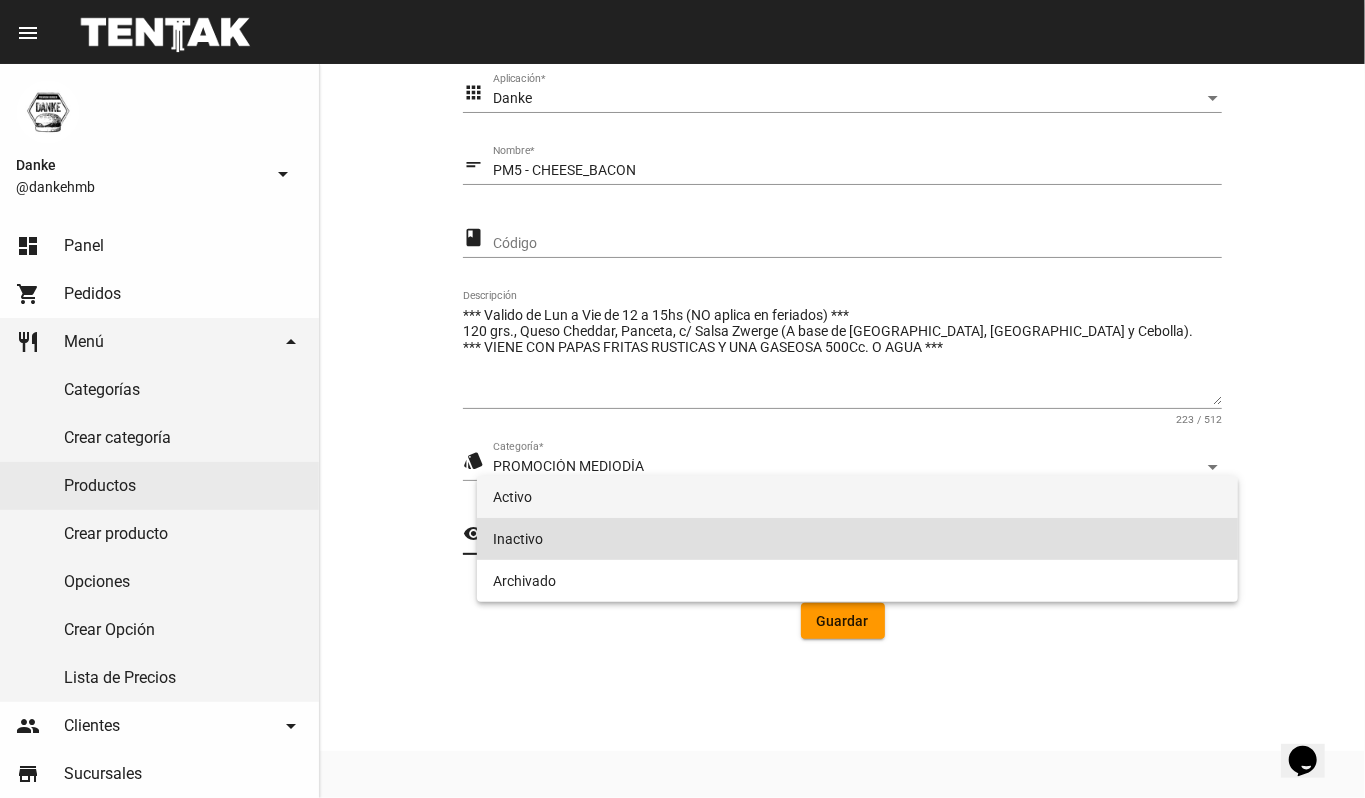 click on "Activo" at bounding box center (858, 497) 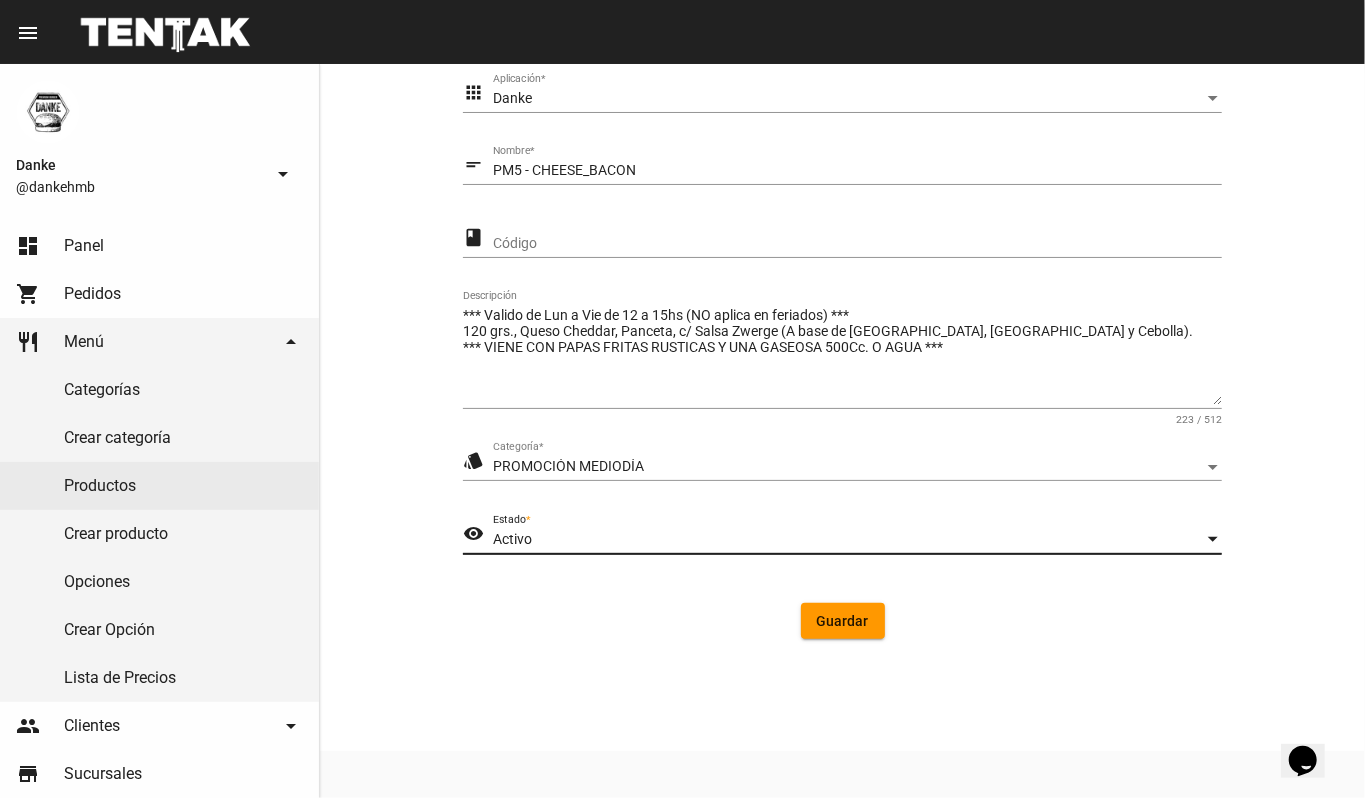 click on "Guardar" 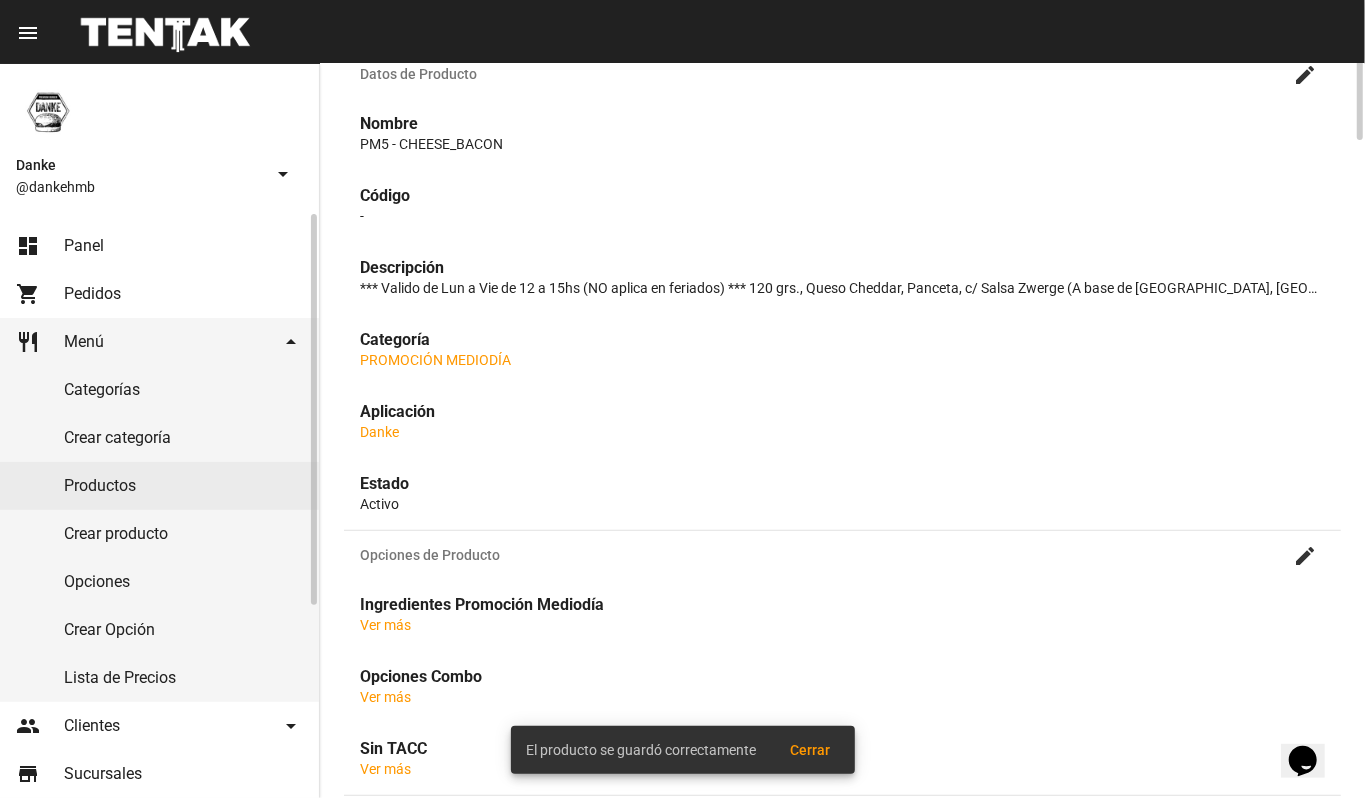 scroll, scrollTop: 0, scrollLeft: 0, axis: both 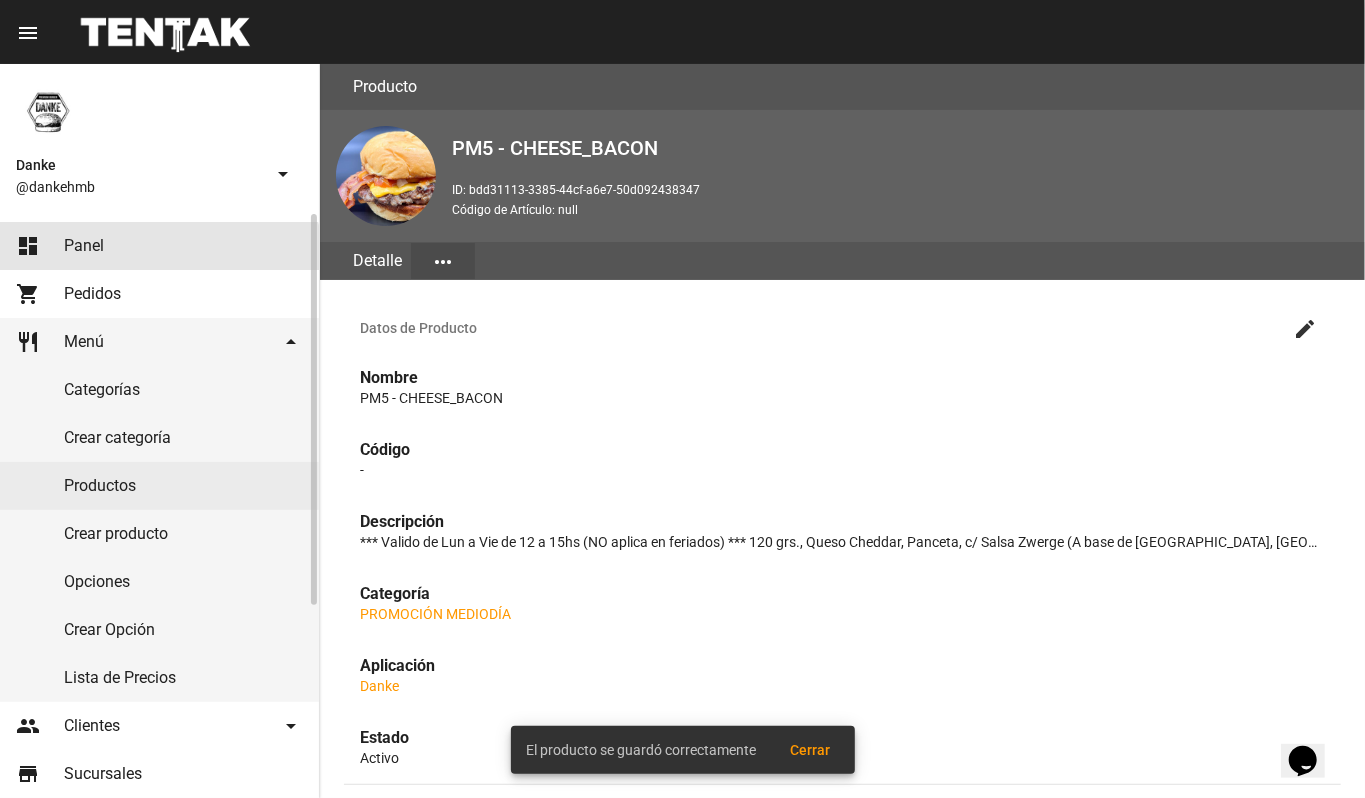 click on "dashboard Panel" 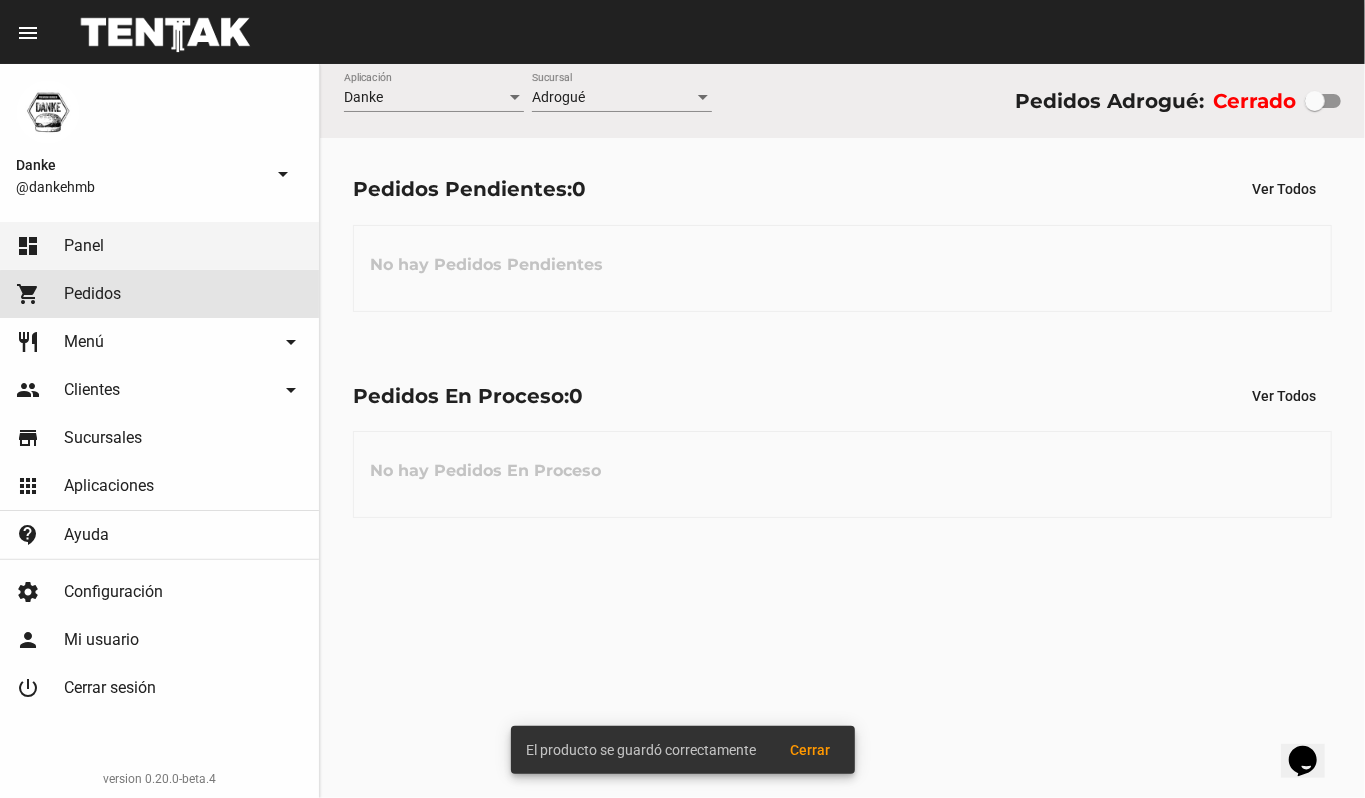 click on "shopping_cart Pedidos" 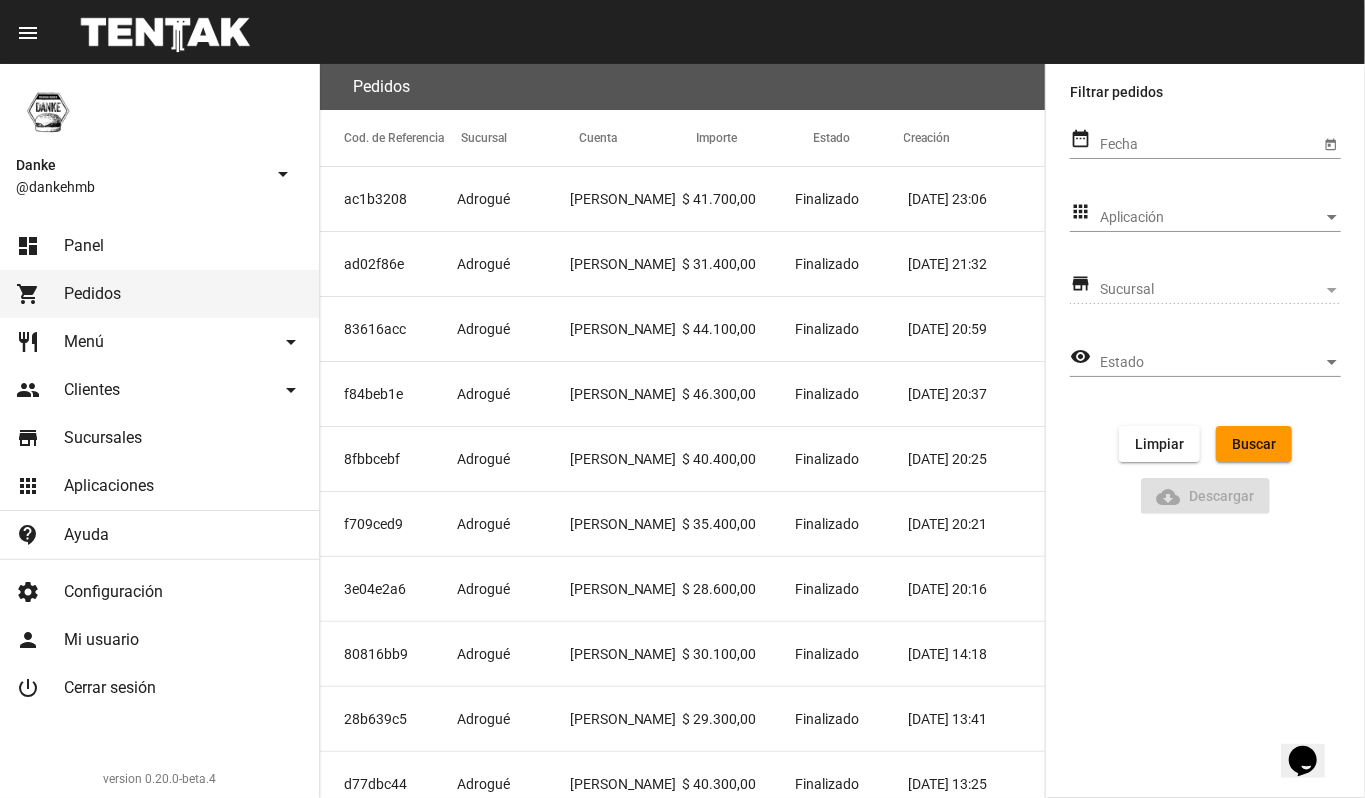 click on "Finalizado" 